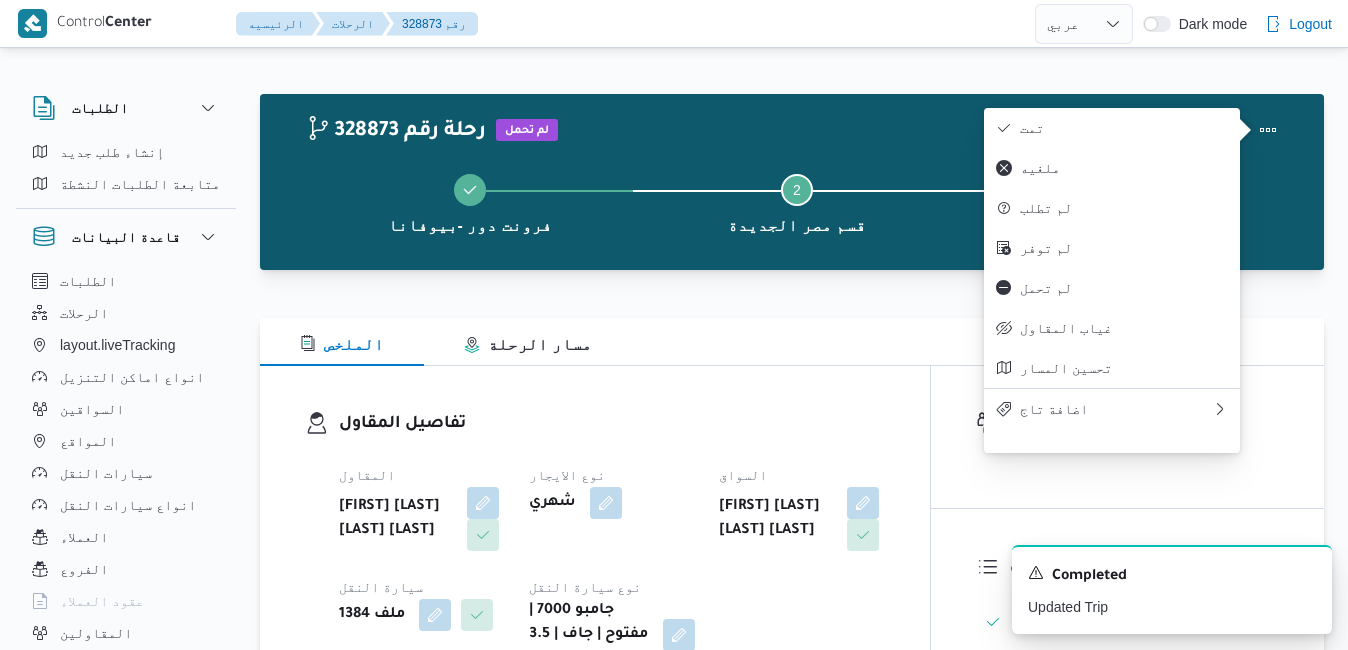 select on "ar" 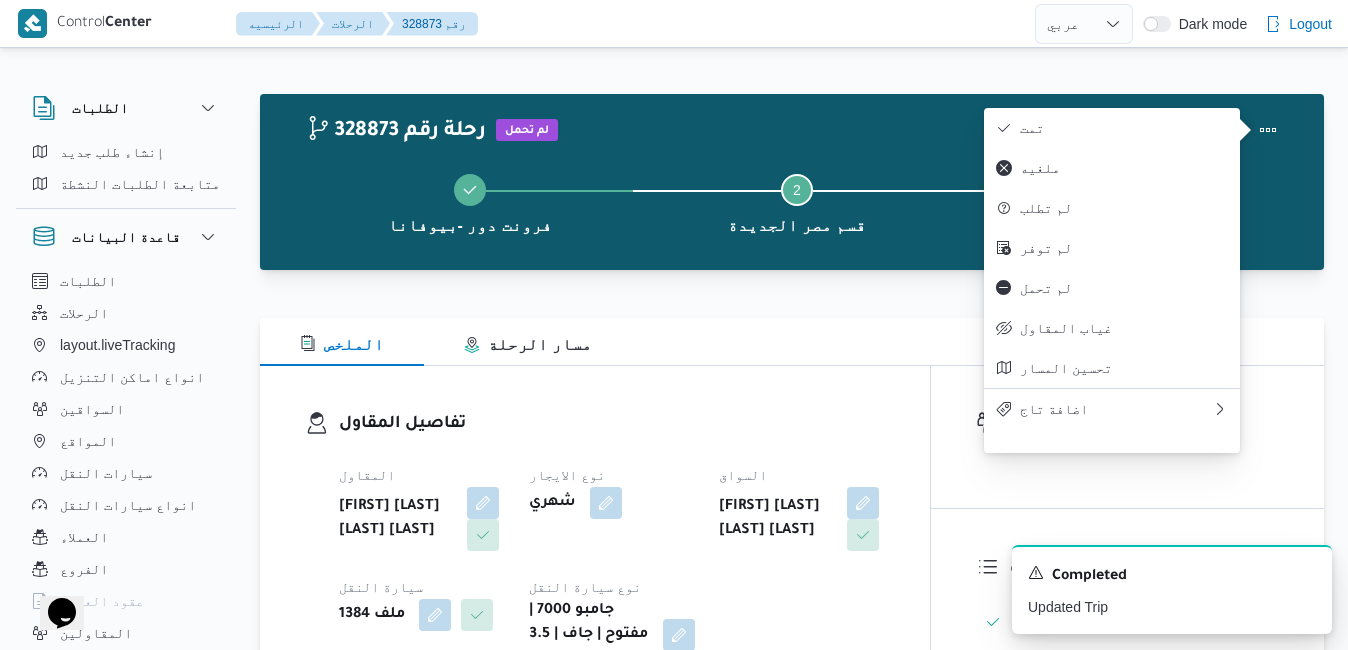 scroll, scrollTop: 0, scrollLeft: 0, axis: both 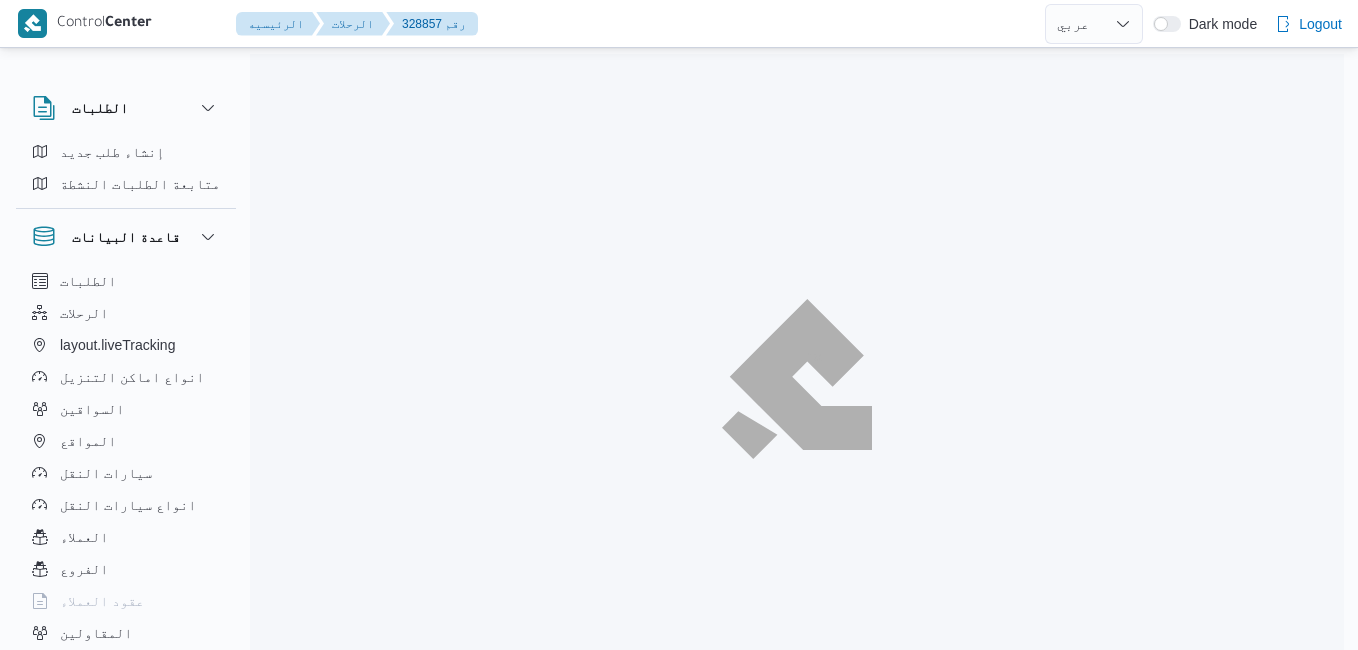 select on "ar" 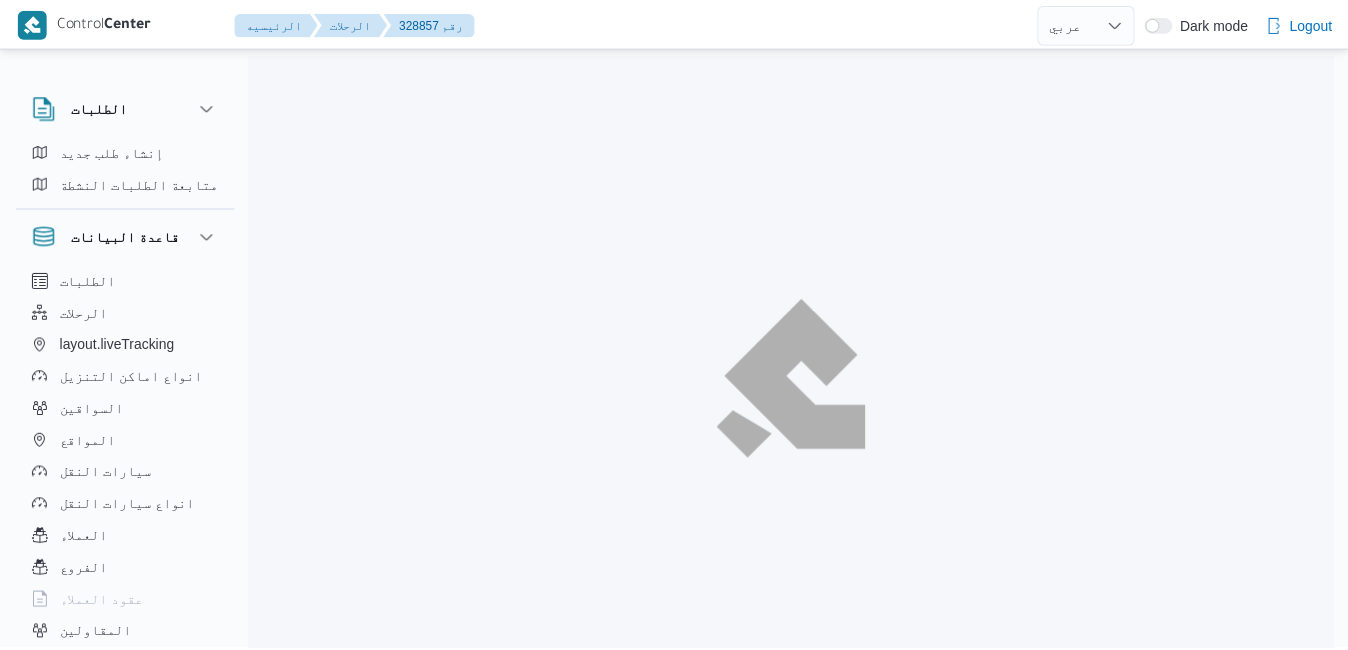 scroll, scrollTop: 0, scrollLeft: 0, axis: both 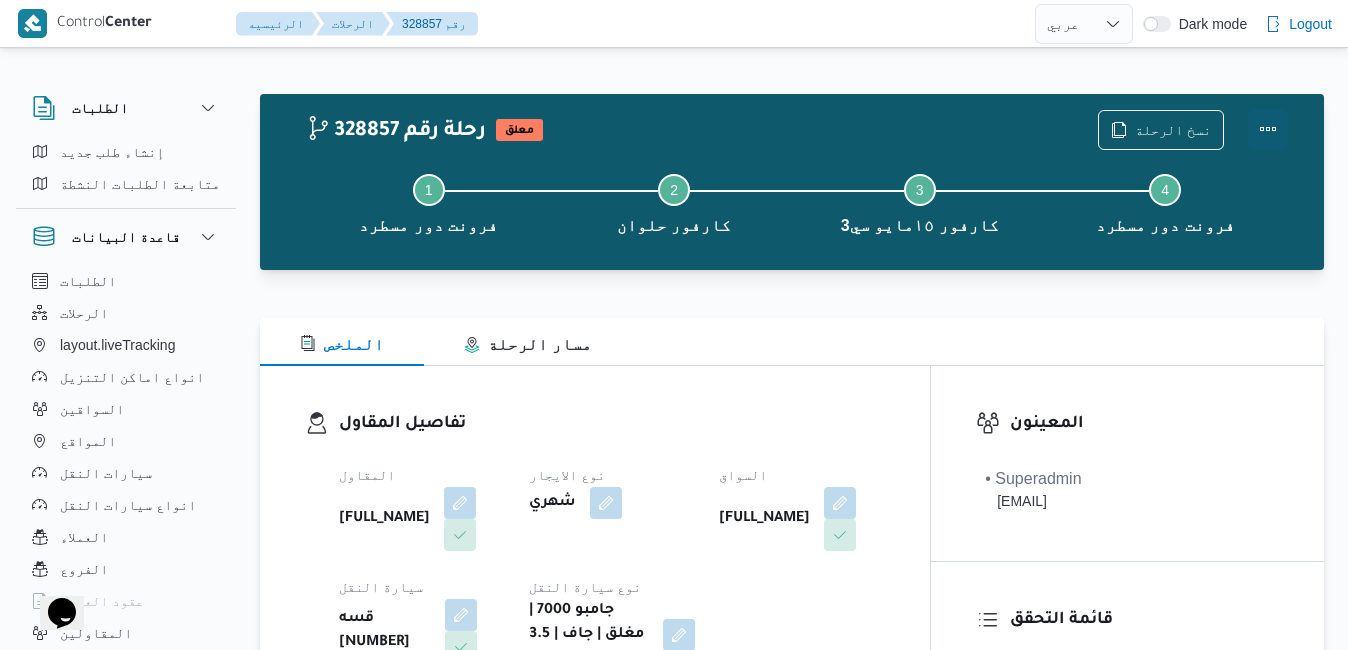click at bounding box center (1268, 129) 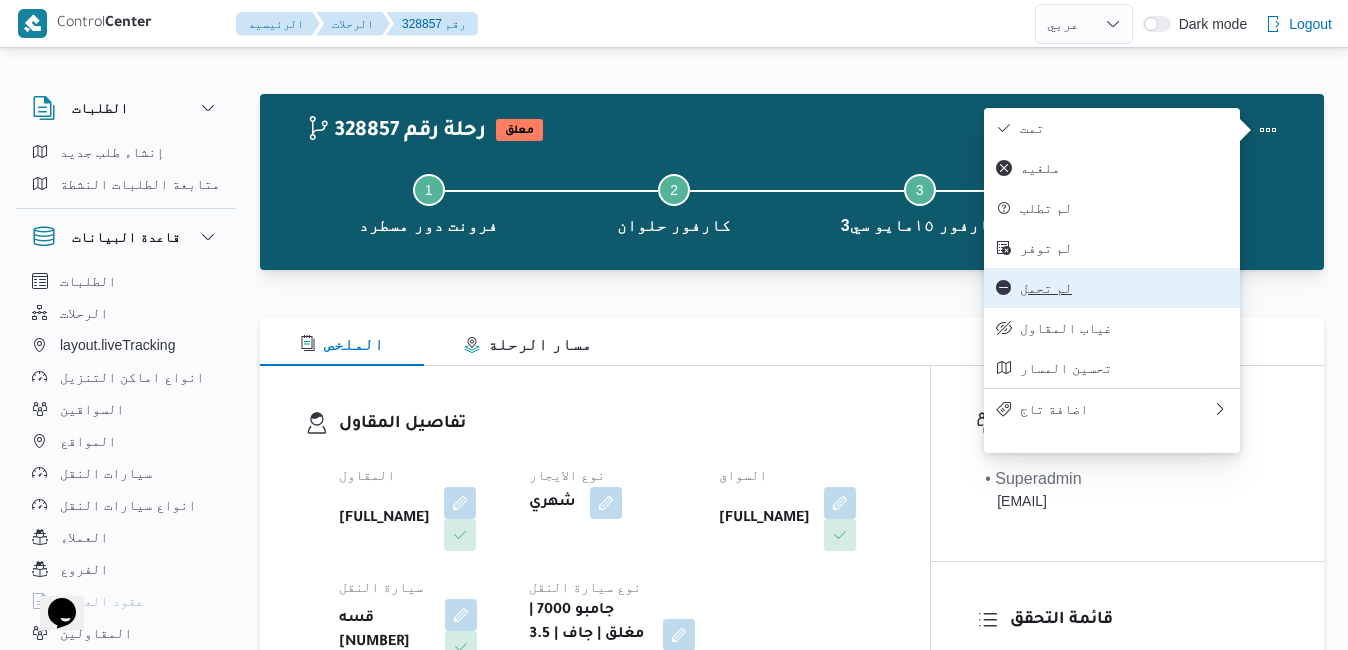 click on "لم تحمل" at bounding box center (1124, 288) 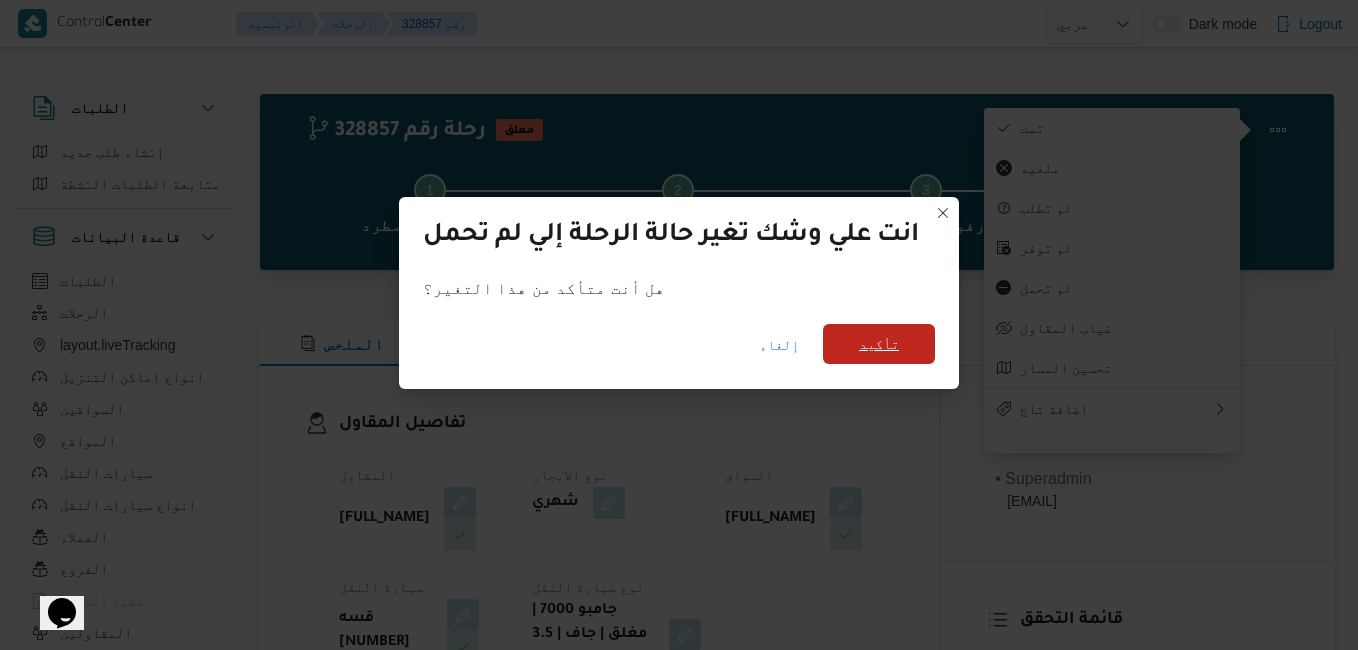 click on "تأكيد" at bounding box center (879, 344) 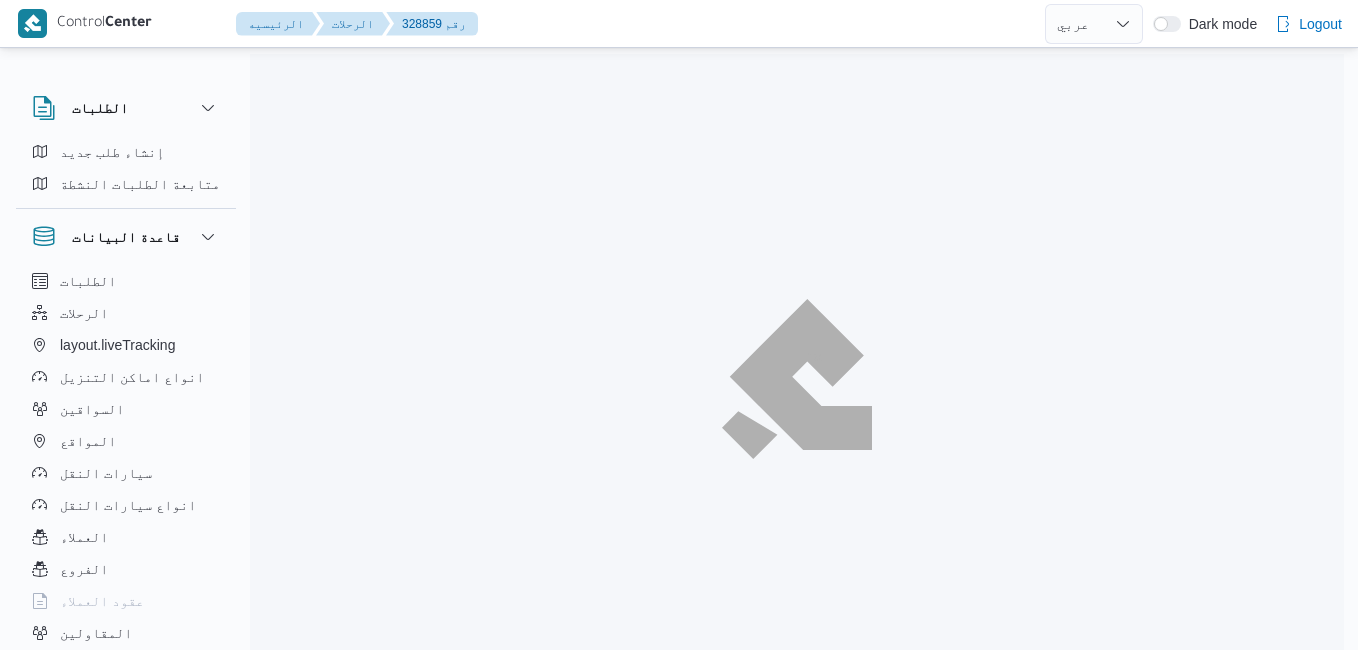 select on "ar" 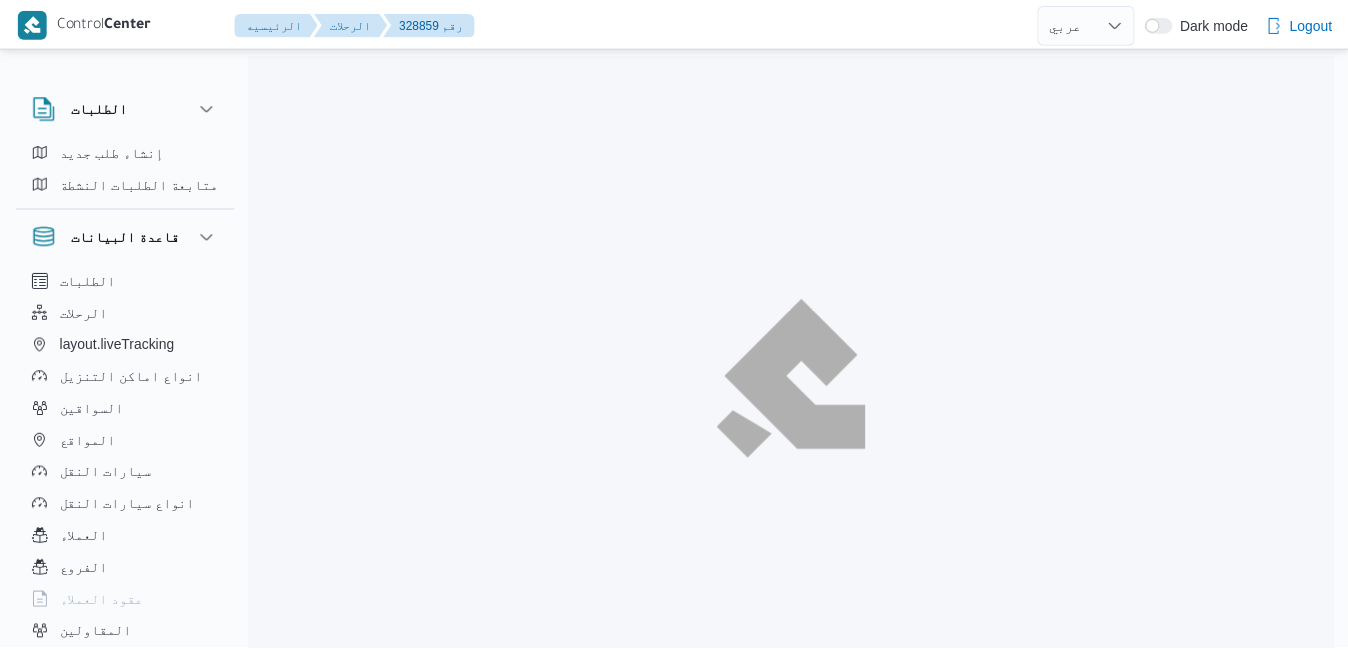 scroll, scrollTop: 0, scrollLeft: 0, axis: both 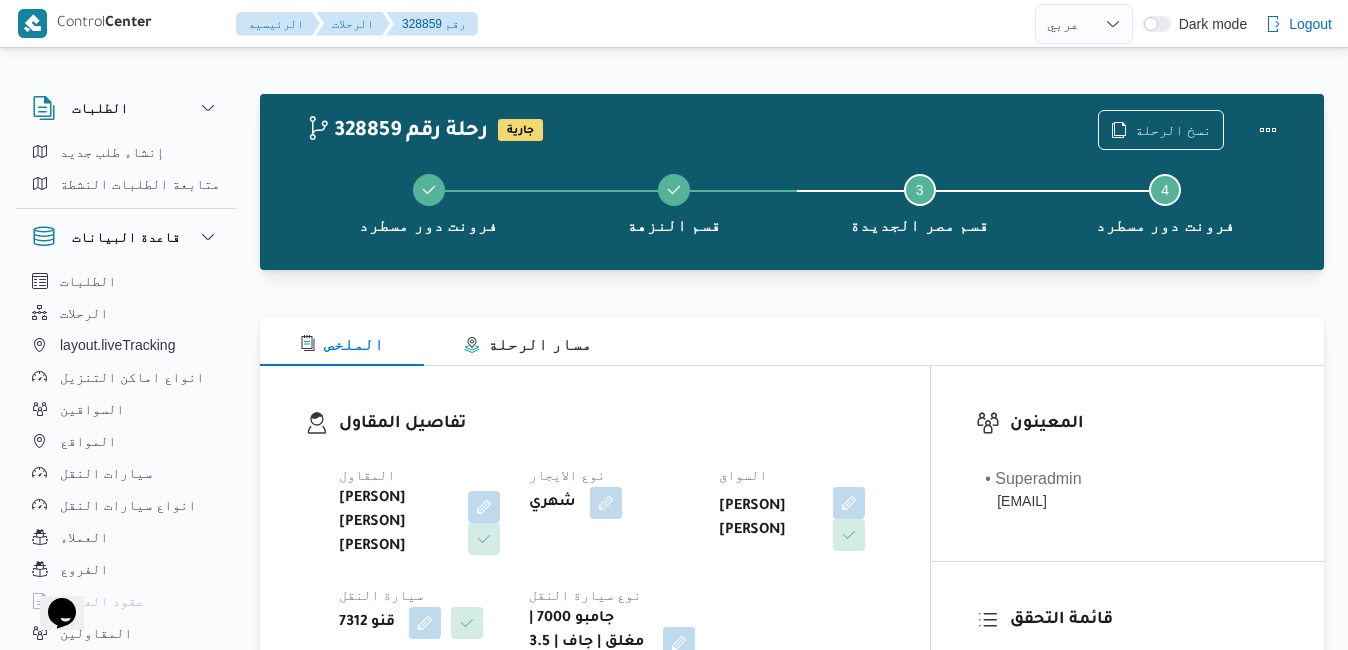 click on "تفاصيل المقاول المقاول محمد هاني محمد جوده محمود نوع الايجار شهري السواق محمود محمد محمود فرج  سيارة النقل قنو 7312 نوع سيارة النقل جامبو 7000 | مغلق | جاف | 3.5 طن" at bounding box center (595, 545) 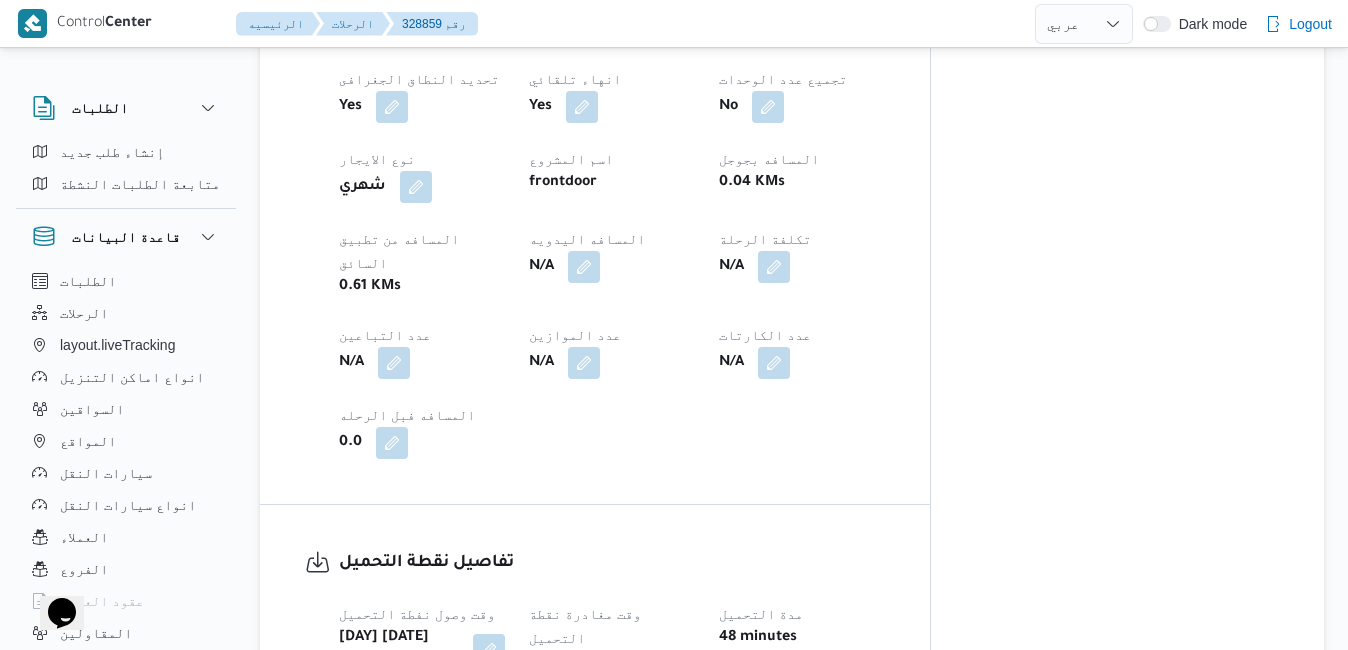 scroll, scrollTop: 1120, scrollLeft: 0, axis: vertical 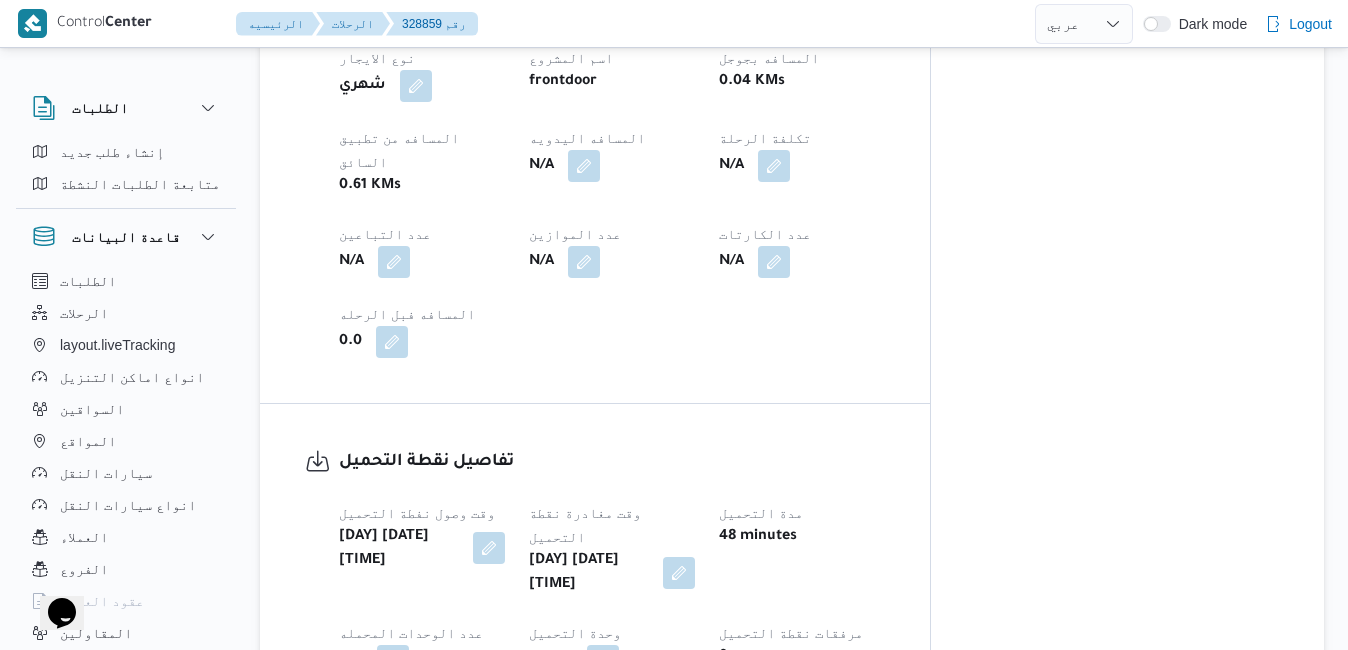 click at bounding box center [489, 548] 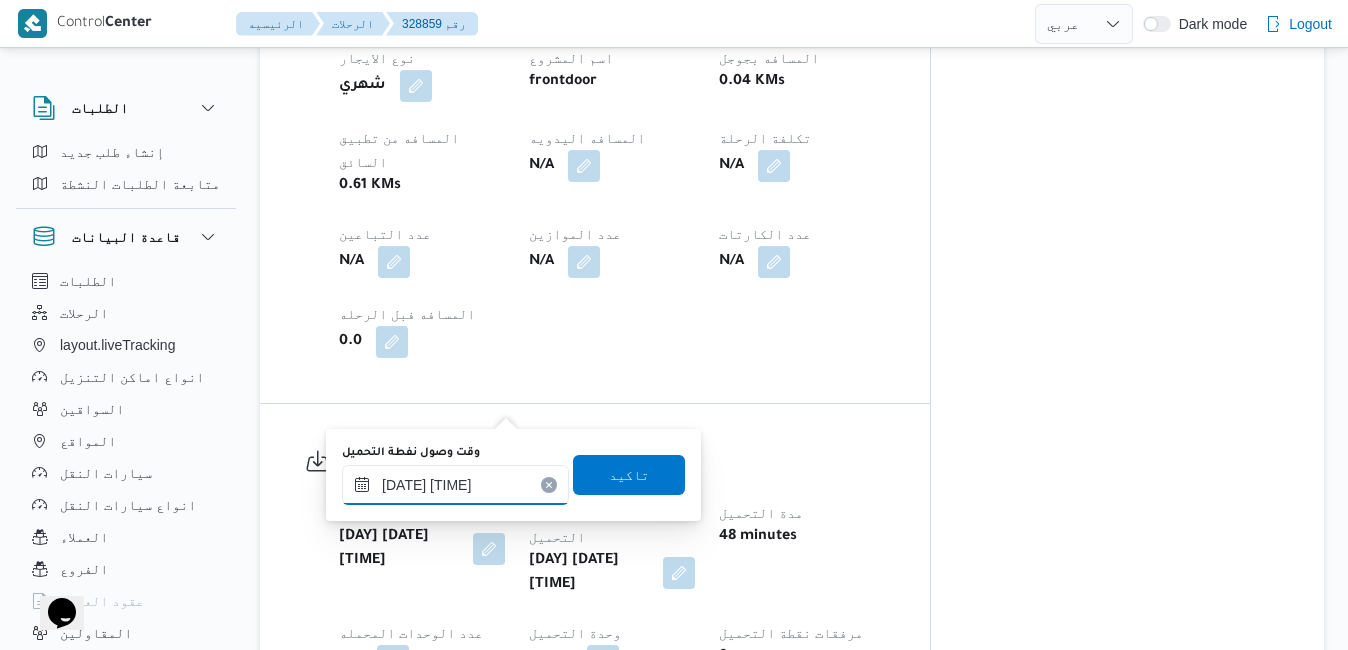 click on "٠٣/٠٨/٢٠٢٥ ٠٧:٥٨" at bounding box center [455, 485] 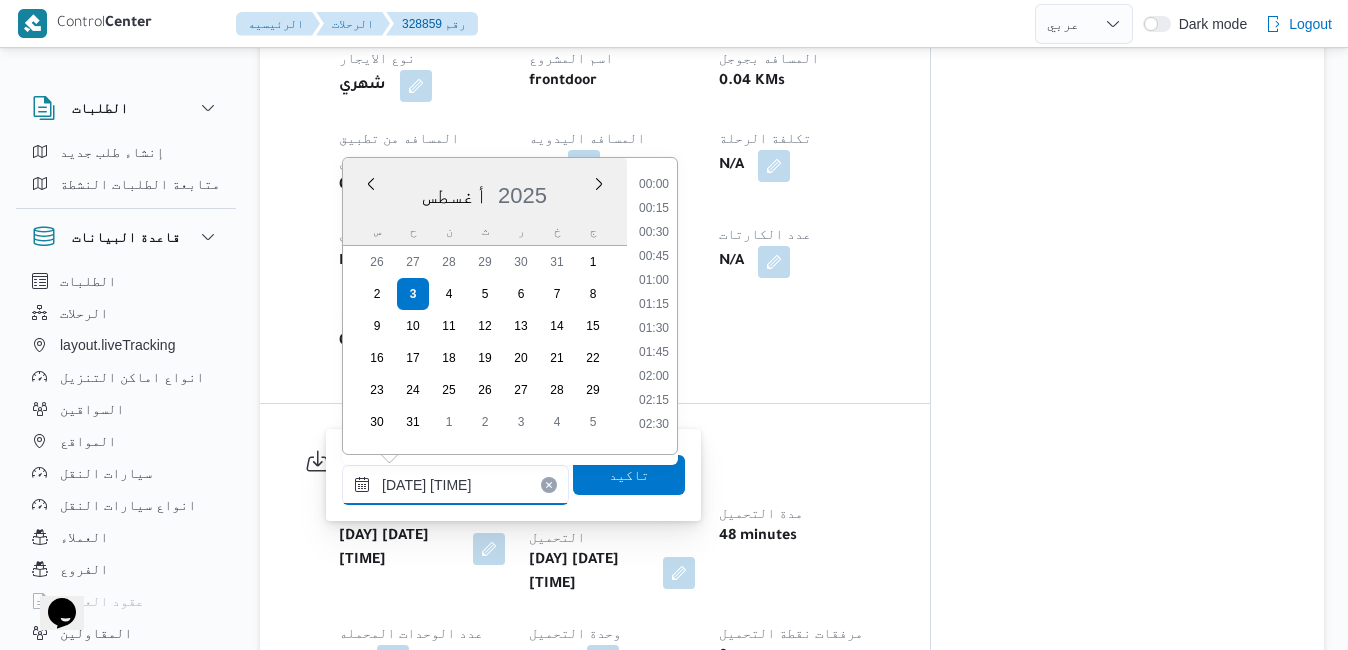 scroll, scrollTop: 606, scrollLeft: 0, axis: vertical 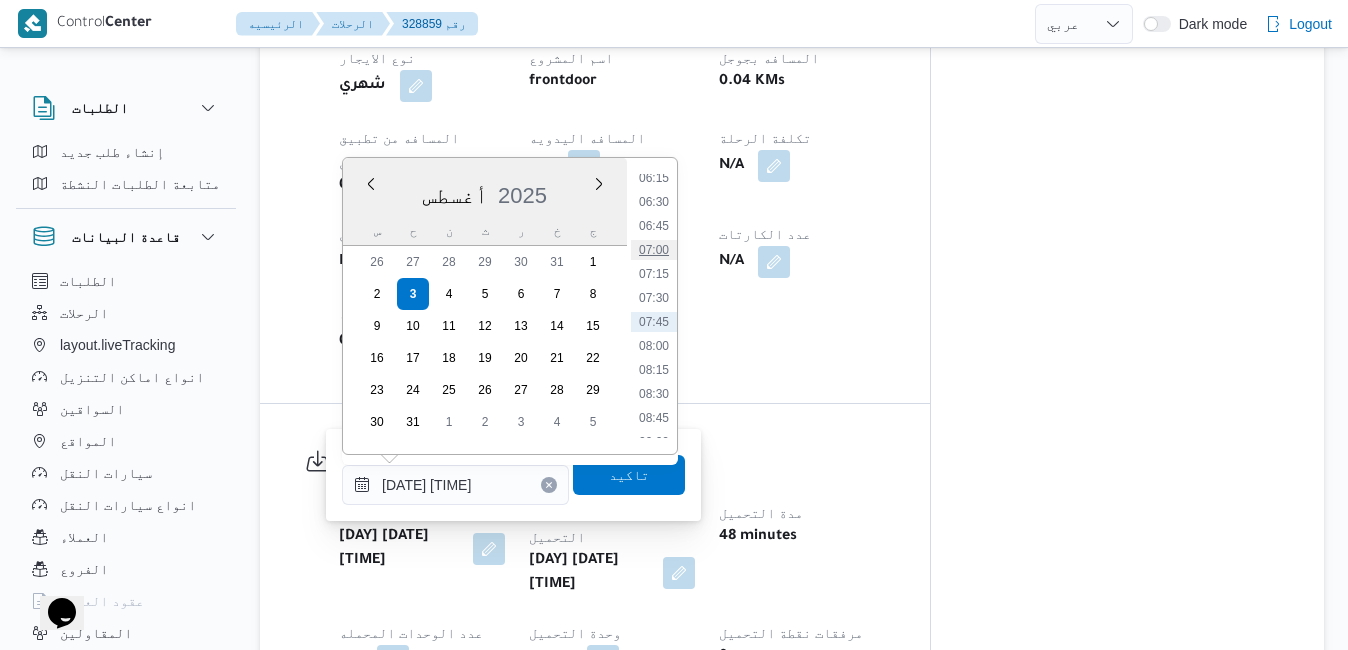 click on "07:00" at bounding box center (654, 250) 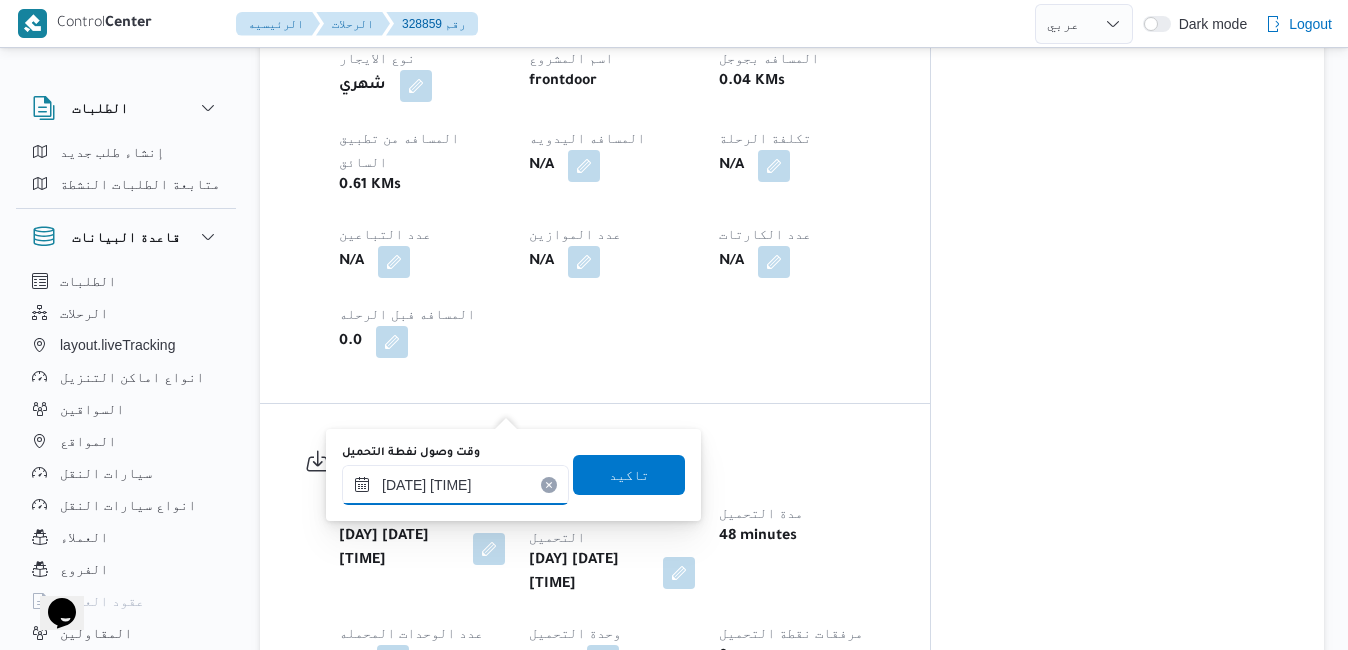 type on "٠٣/٠٨/٢٠٢٥ ٠٧:٠٠" 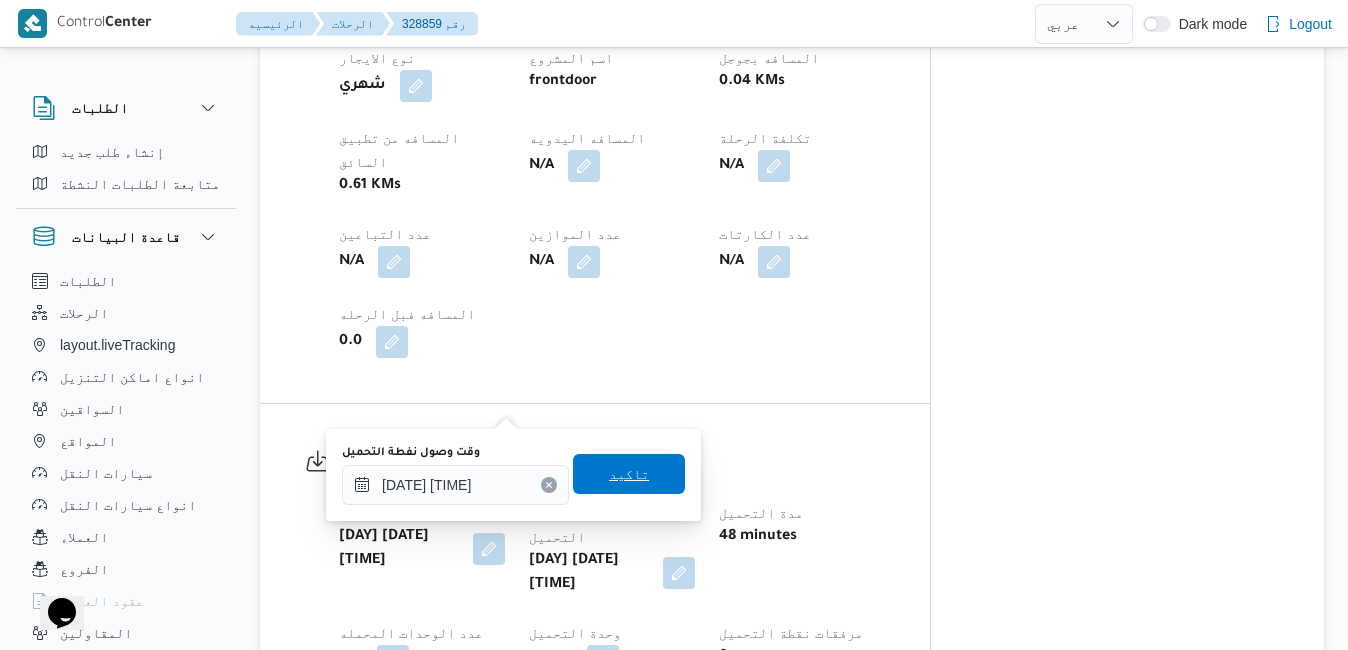 click on "تاكيد" at bounding box center [629, 474] 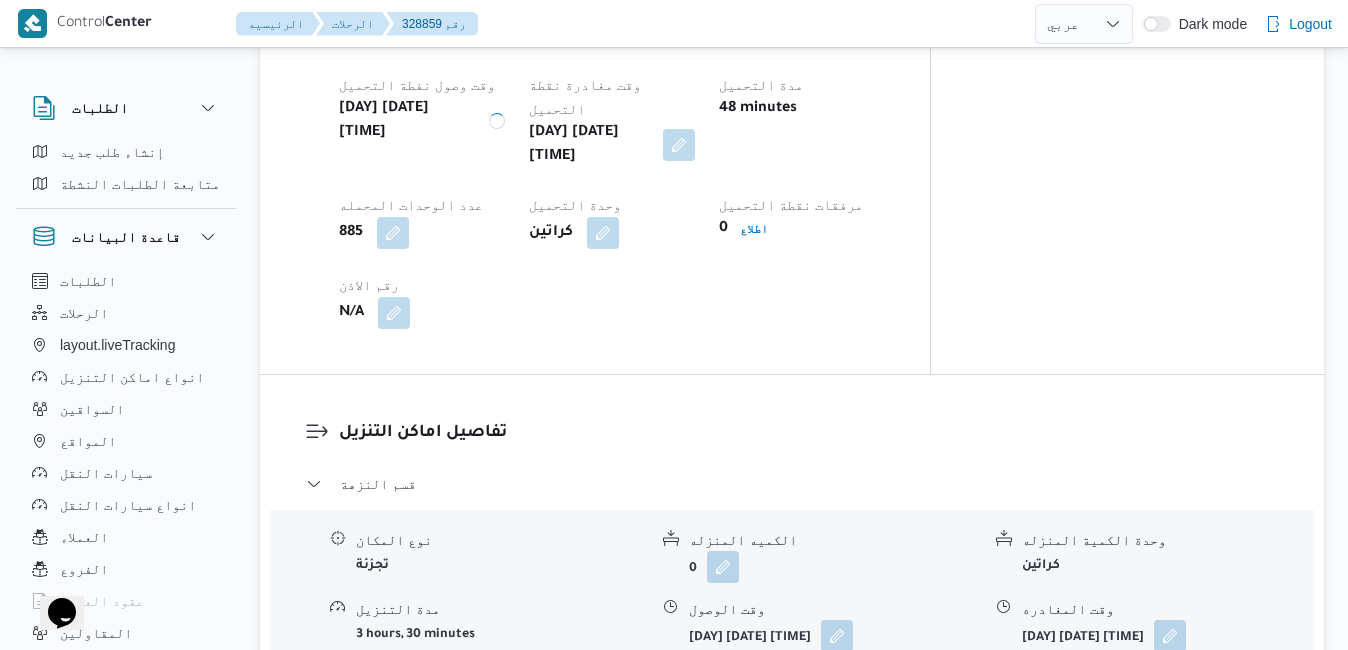 scroll, scrollTop: 1600, scrollLeft: 0, axis: vertical 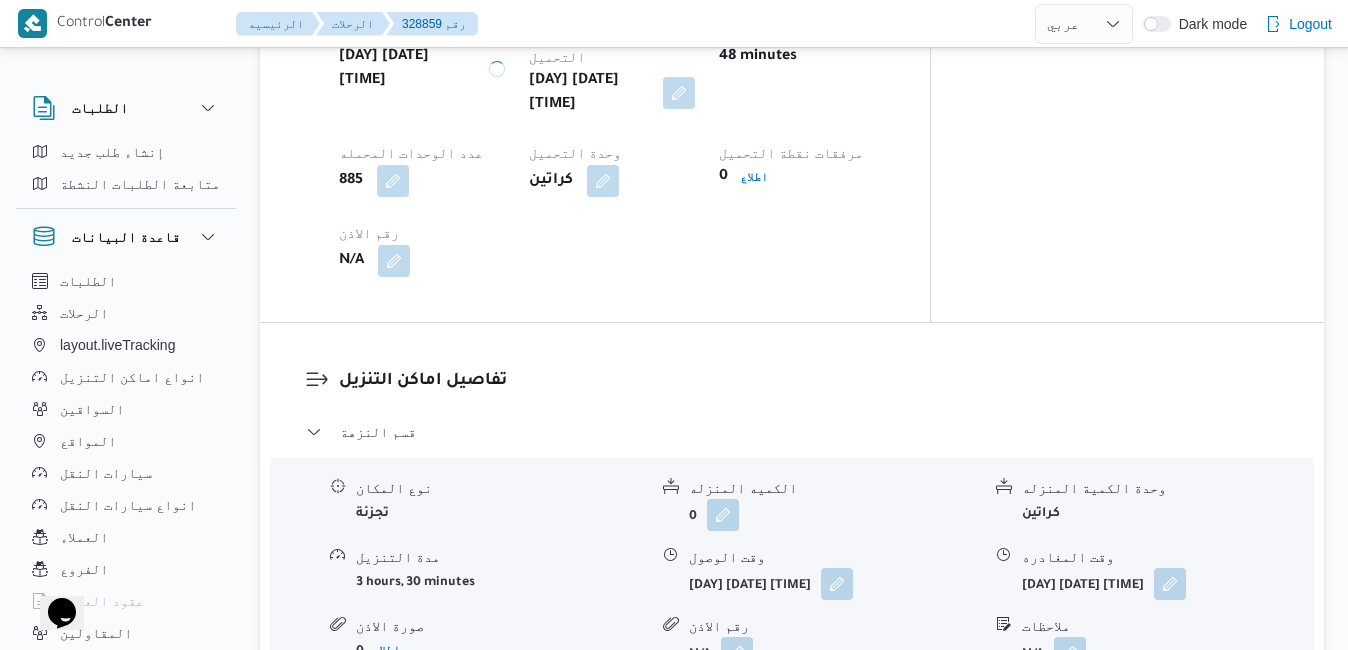 click on "قسم مصر الجديدة" at bounding box center (792, 716) 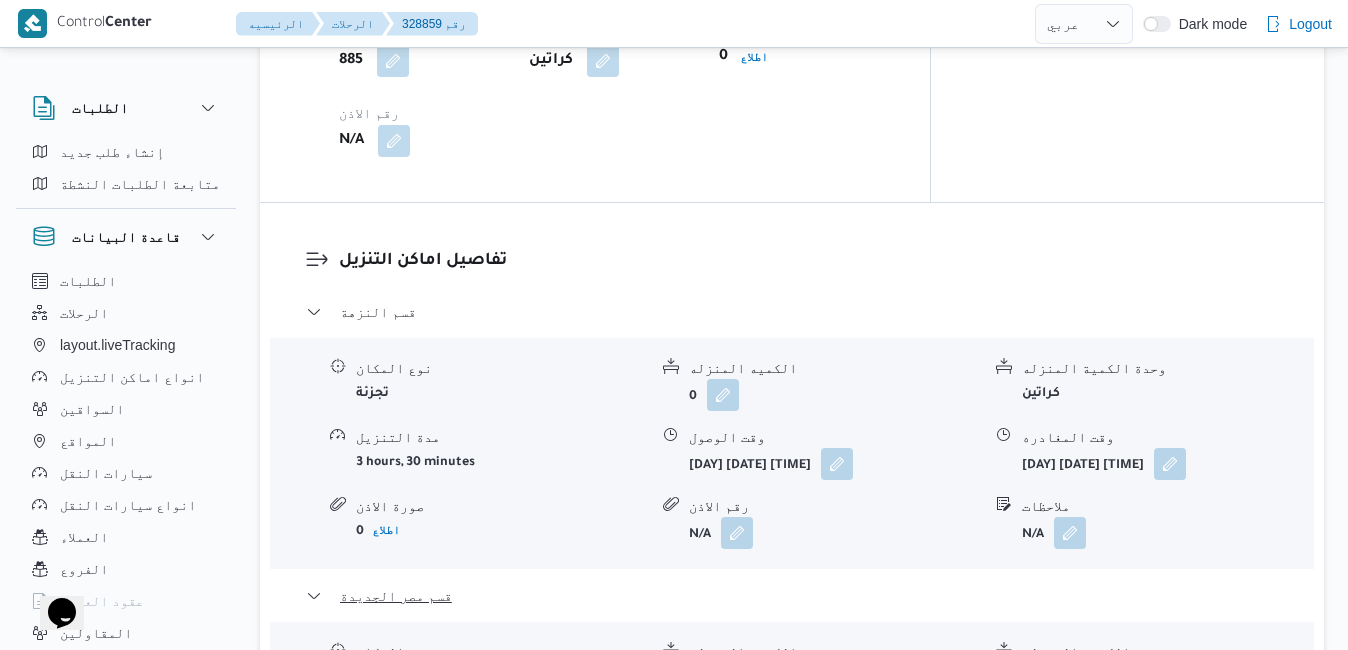 scroll, scrollTop: 1600, scrollLeft: 0, axis: vertical 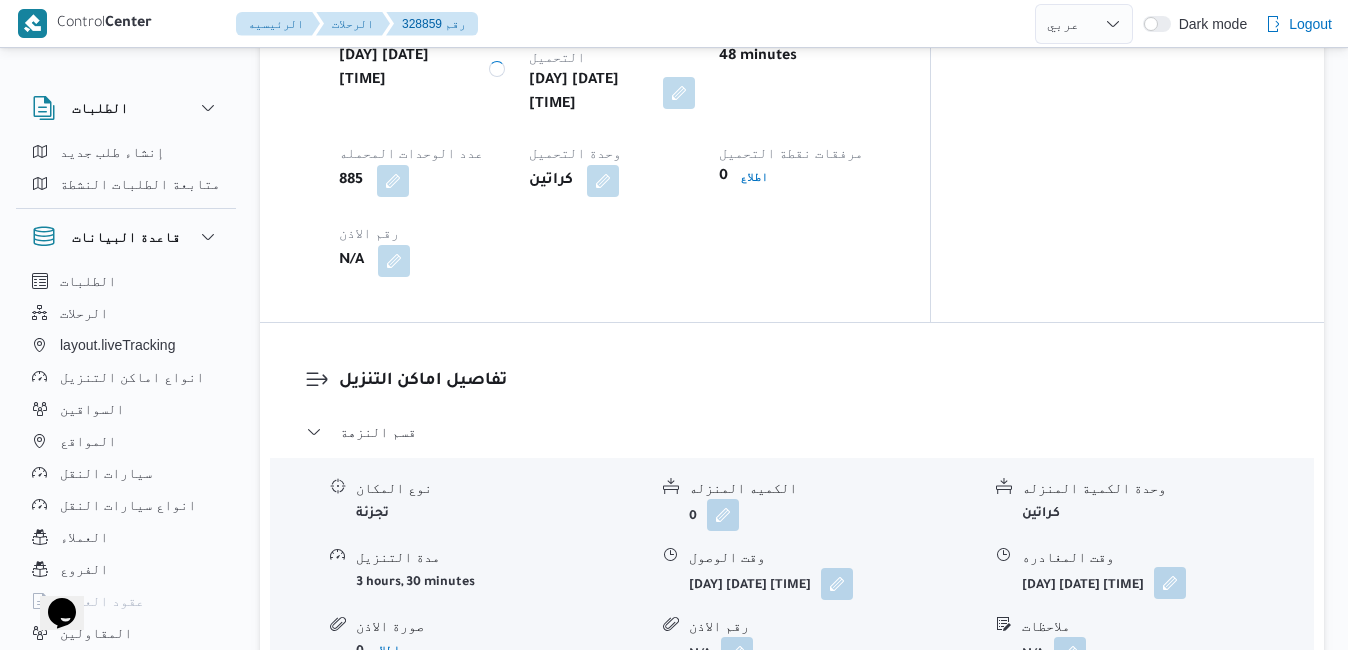 click at bounding box center [1170, 583] 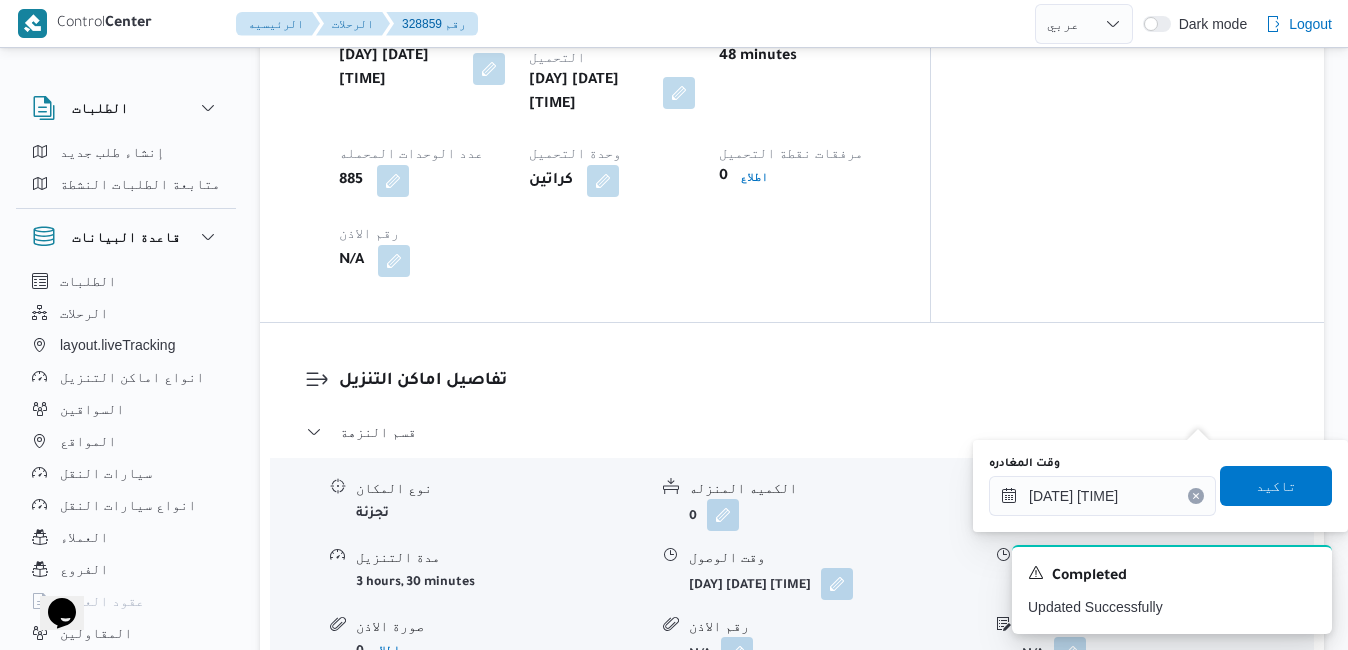 click 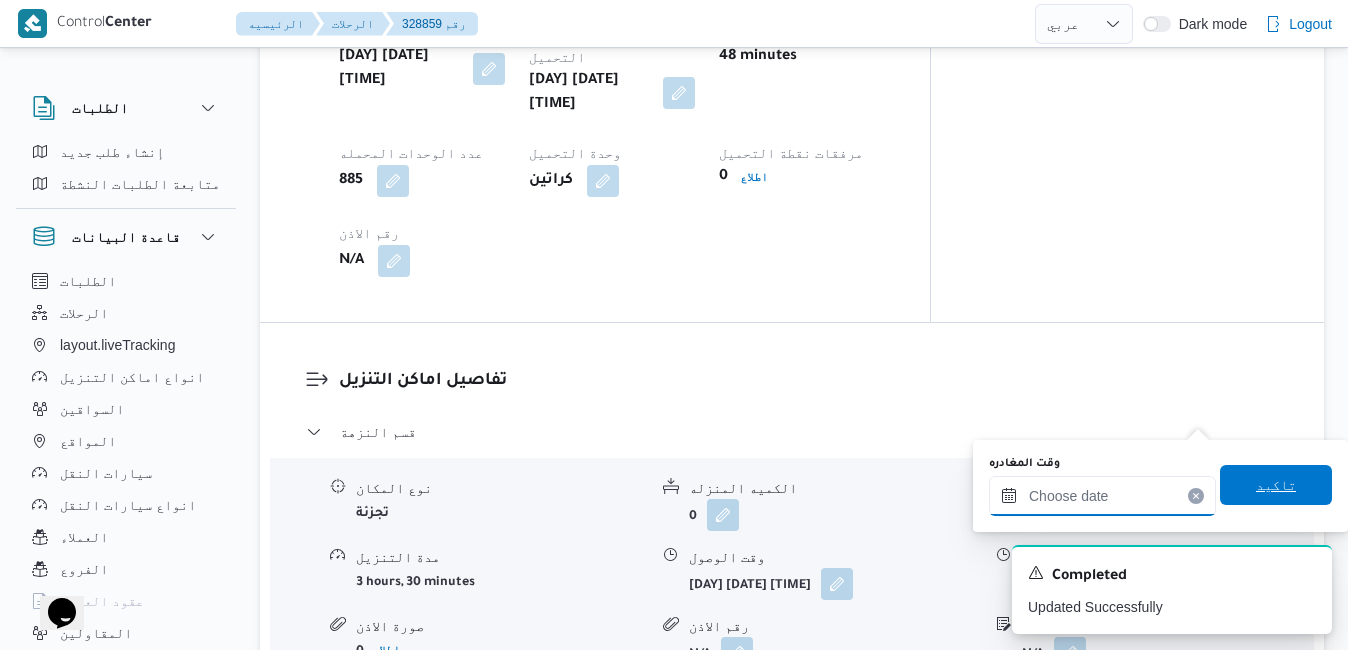 type on "٠٣/٠٨/٢٠٢٥ ١٣:٢٧" 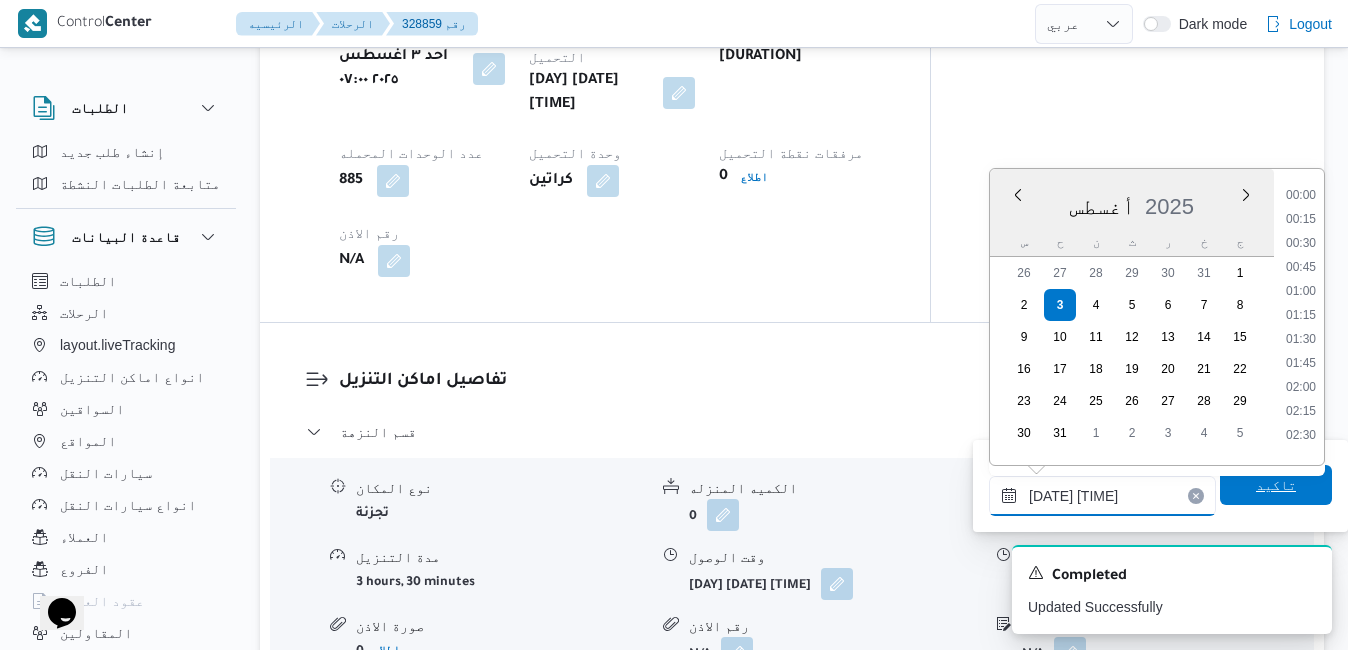 scroll, scrollTop: 1278, scrollLeft: 0, axis: vertical 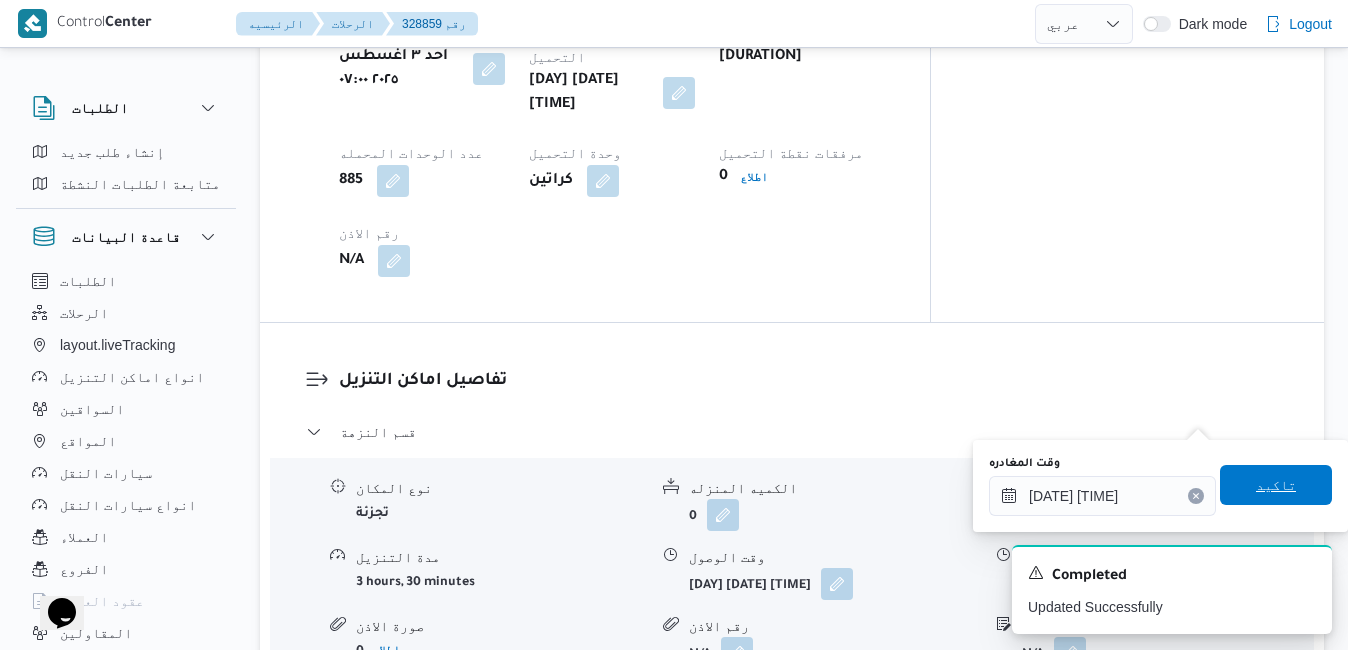 click on "تاكيد" at bounding box center [1276, 485] 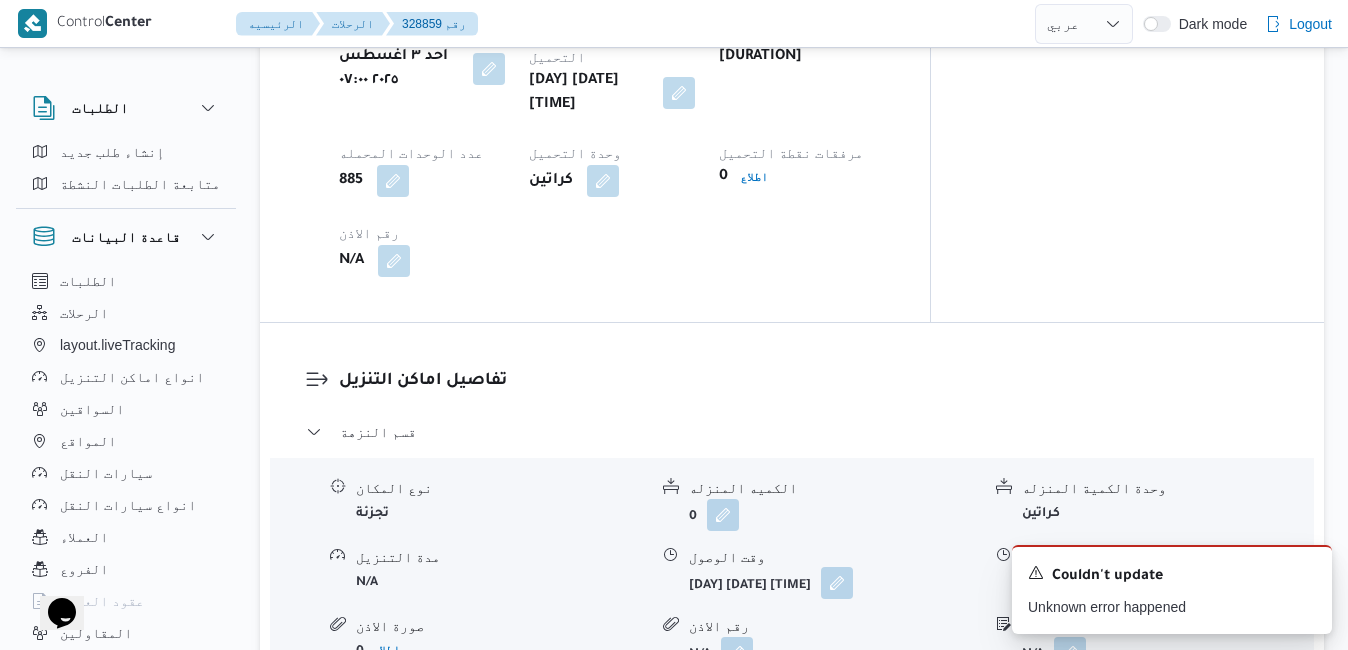 click at bounding box center (837, 583) 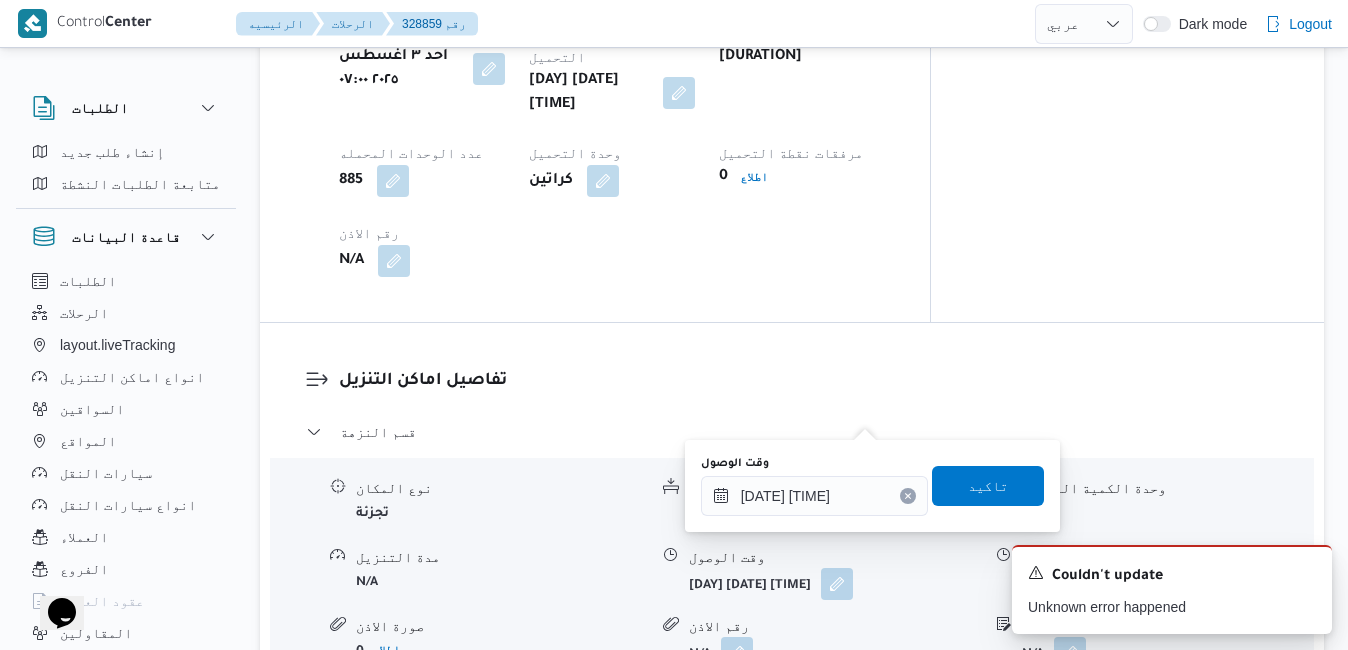click 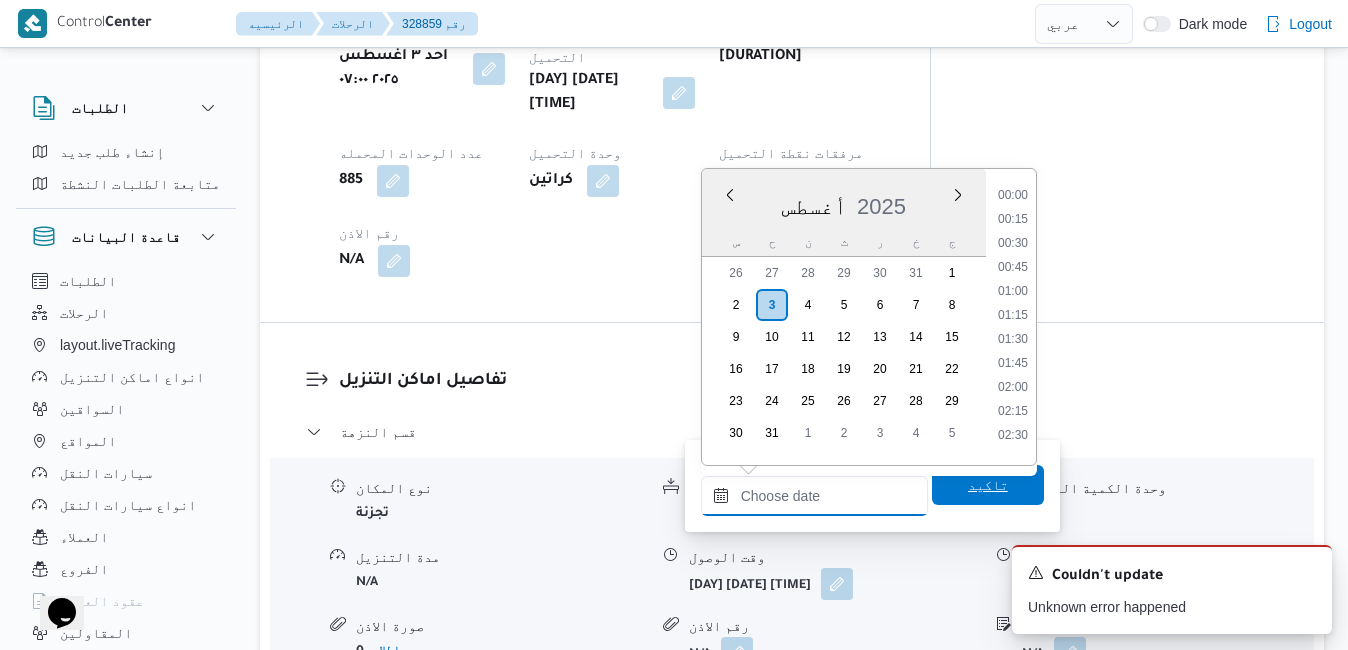 scroll, scrollTop: 1278, scrollLeft: 0, axis: vertical 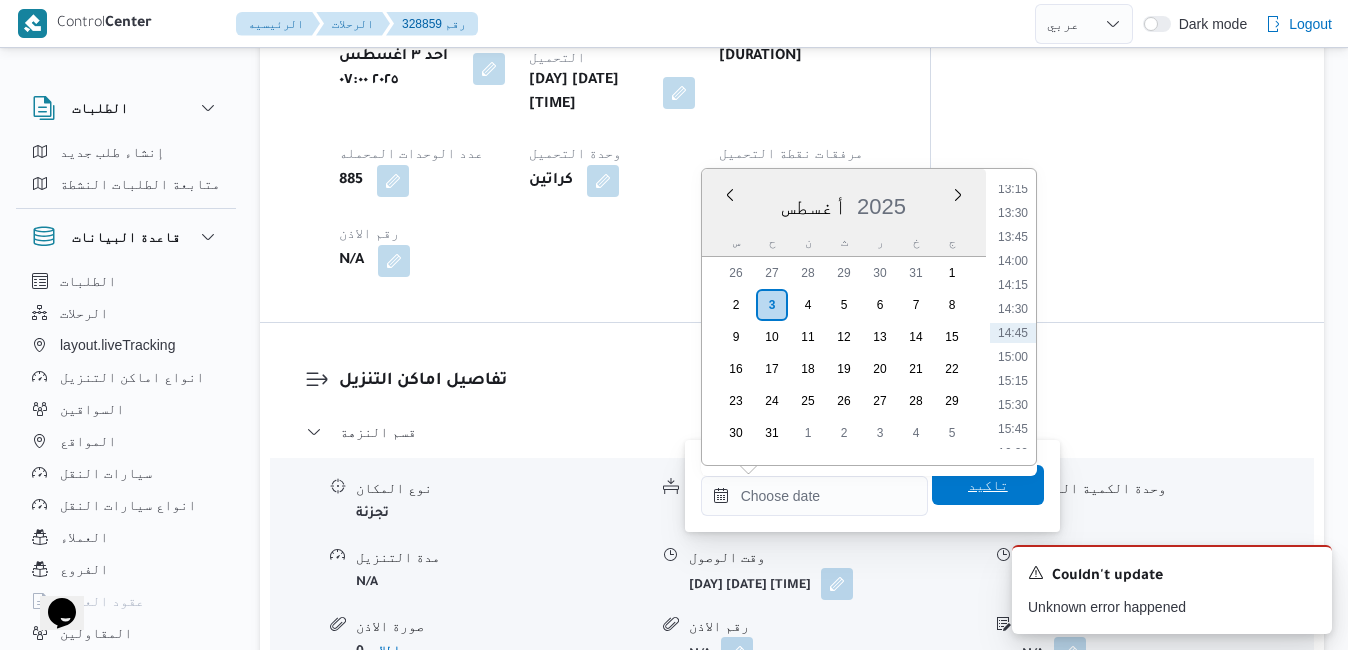 click on "تاكيد" at bounding box center [988, 485] 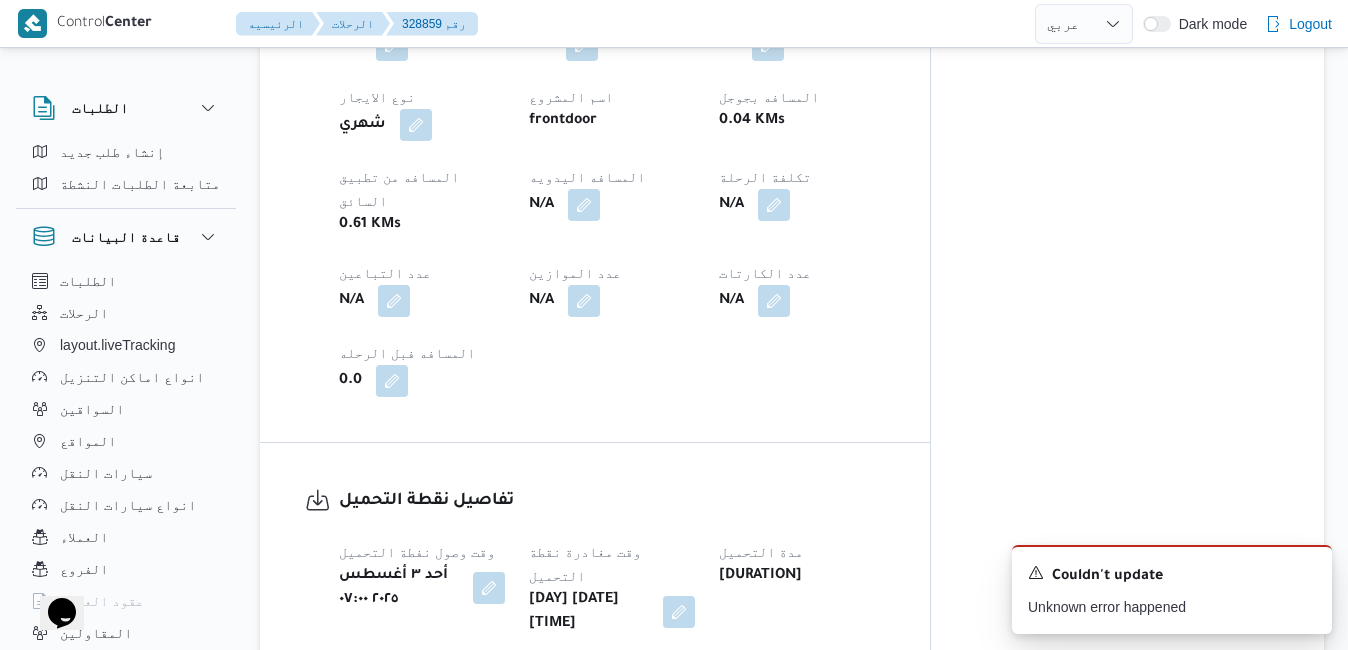 scroll, scrollTop: 1080, scrollLeft: 0, axis: vertical 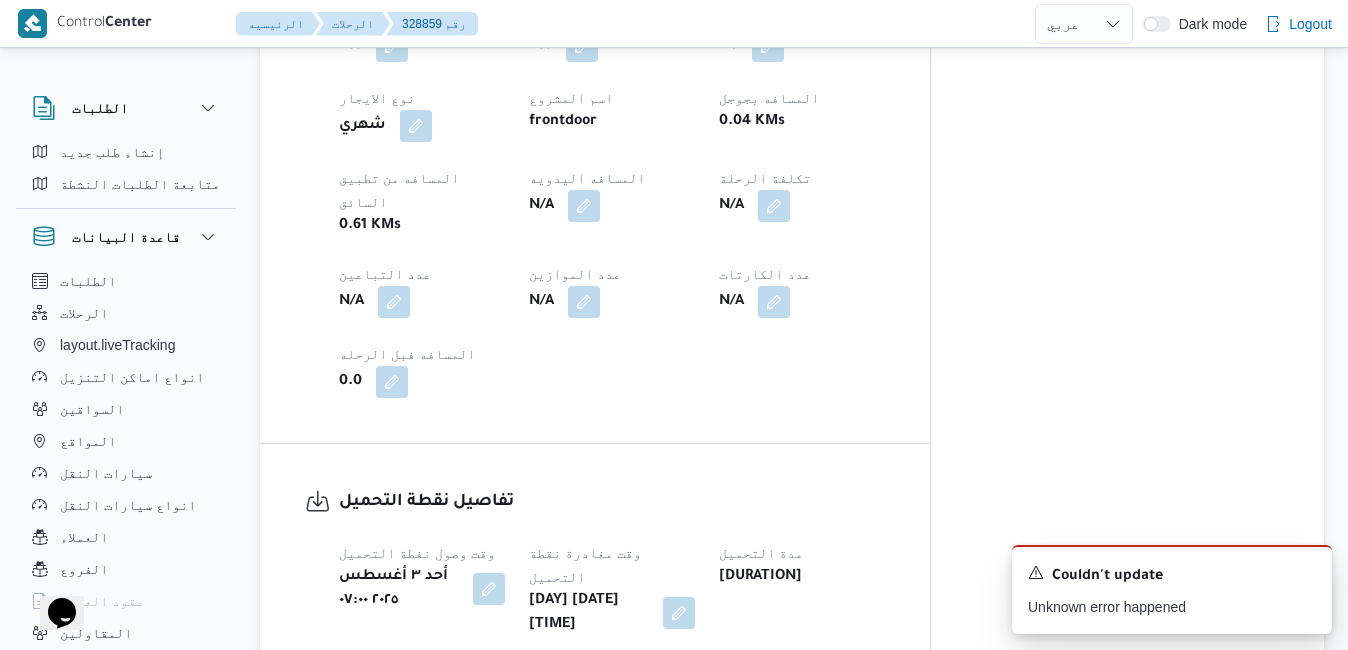 click at bounding box center [674, 613] 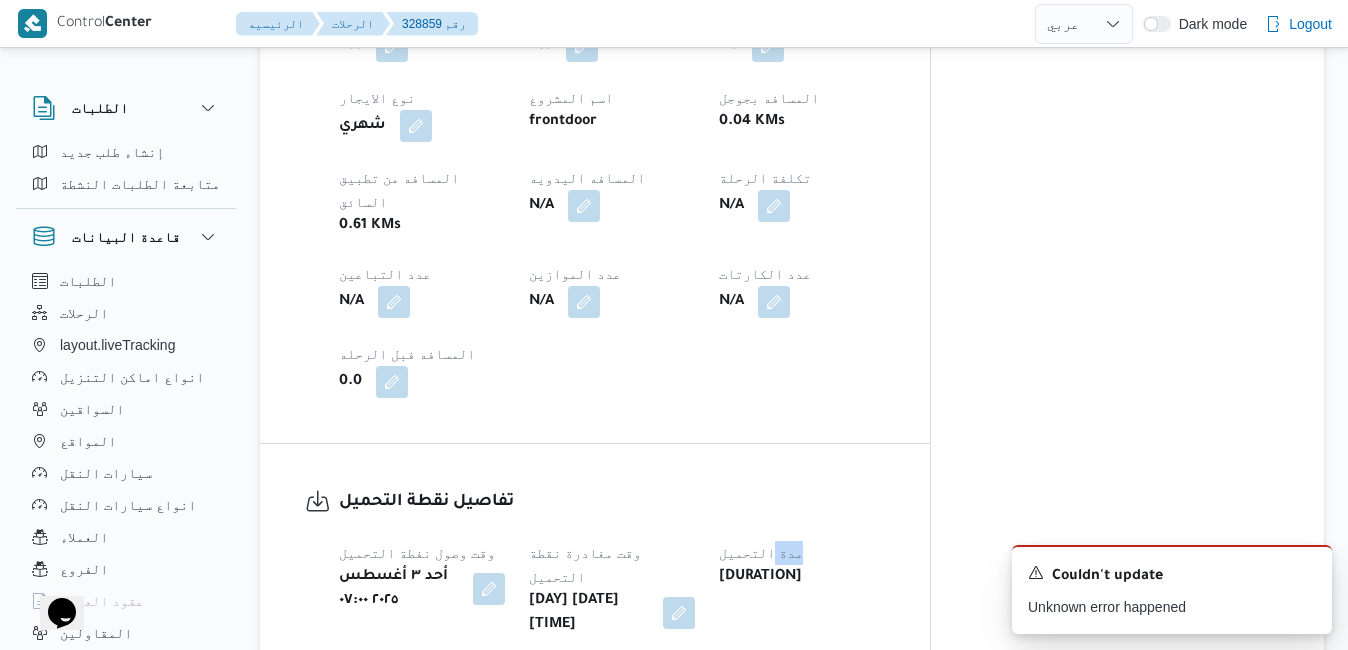 click at bounding box center (674, 613) 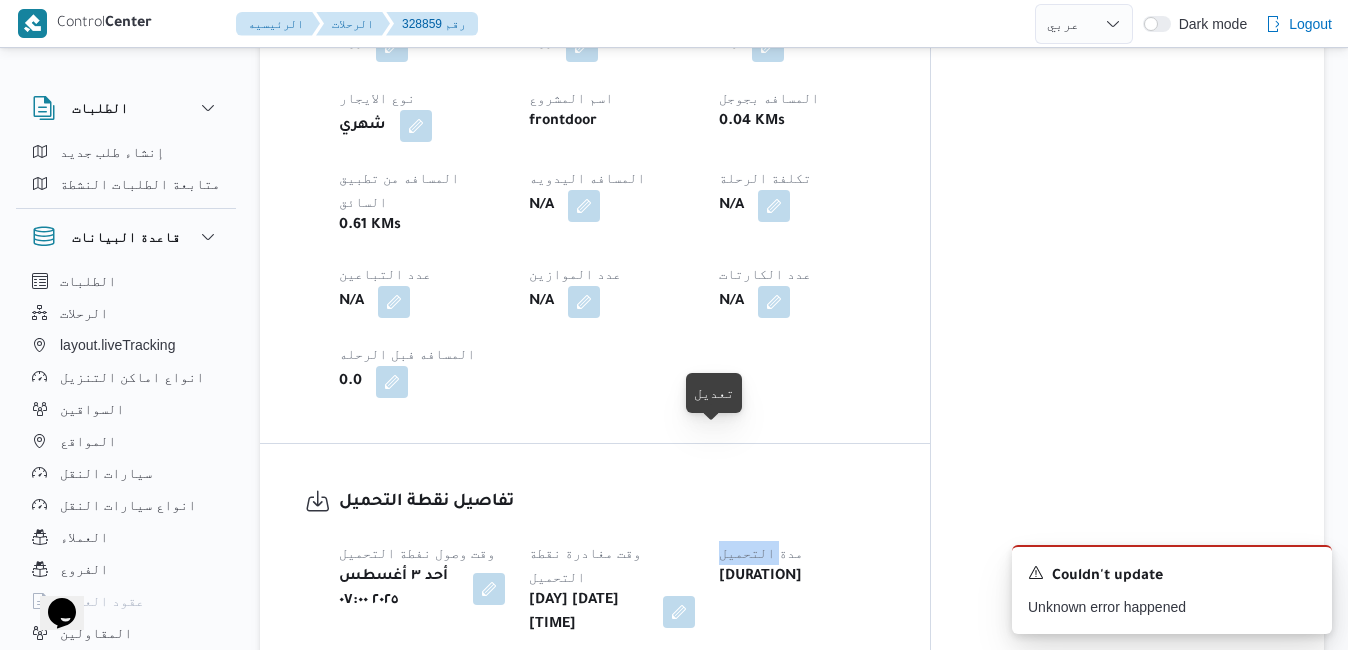 click at bounding box center [679, 612] 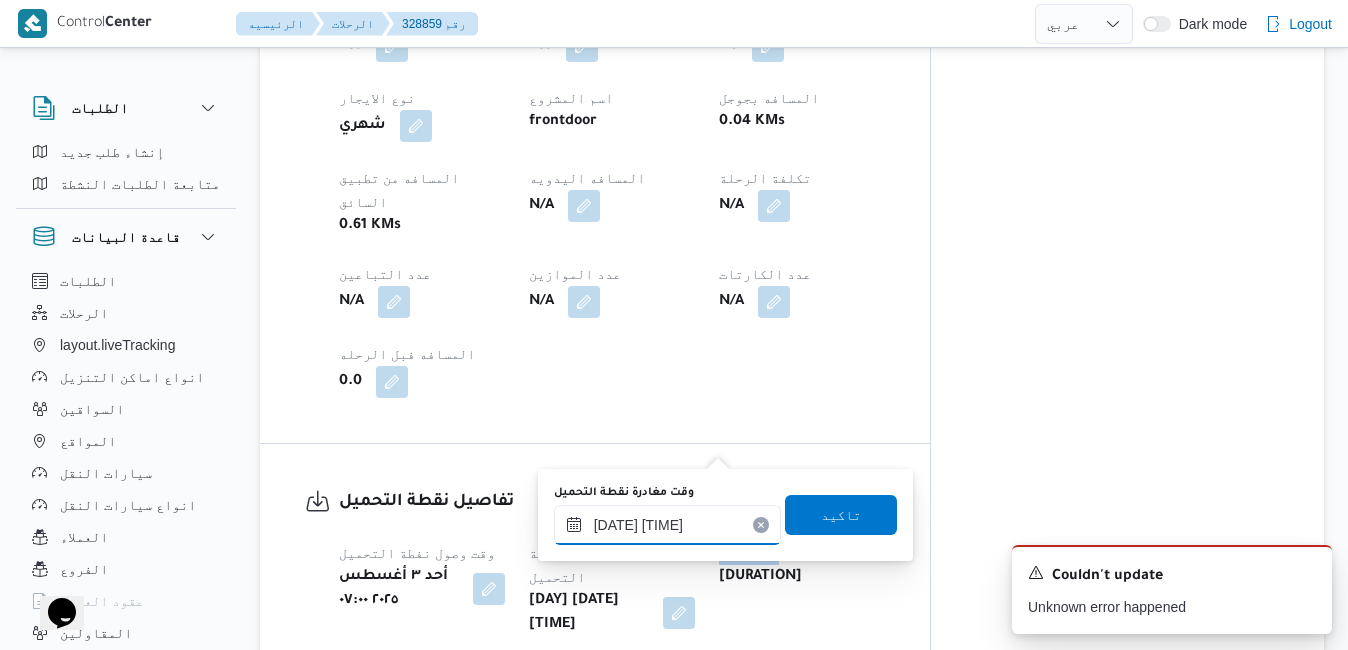 click on "٠٣/٠٨/٢٠٢٥ ٠٨:٤٦" at bounding box center [667, 525] 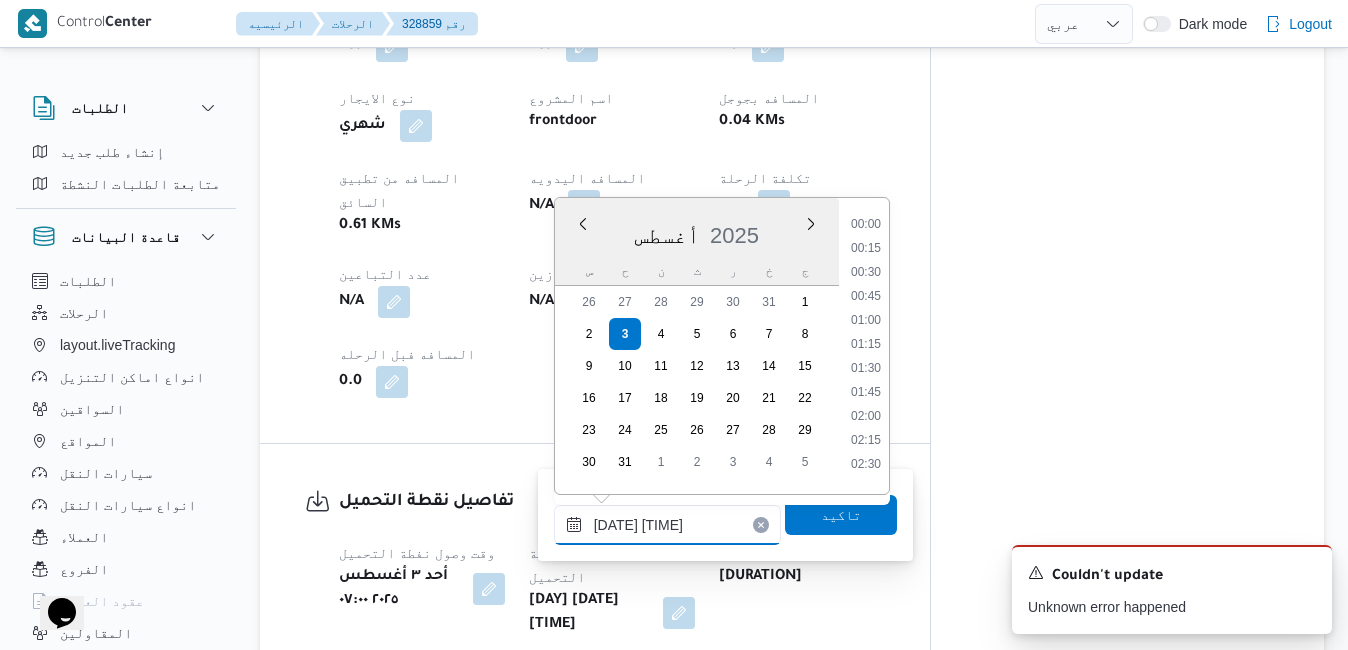 scroll, scrollTop: 702, scrollLeft: 0, axis: vertical 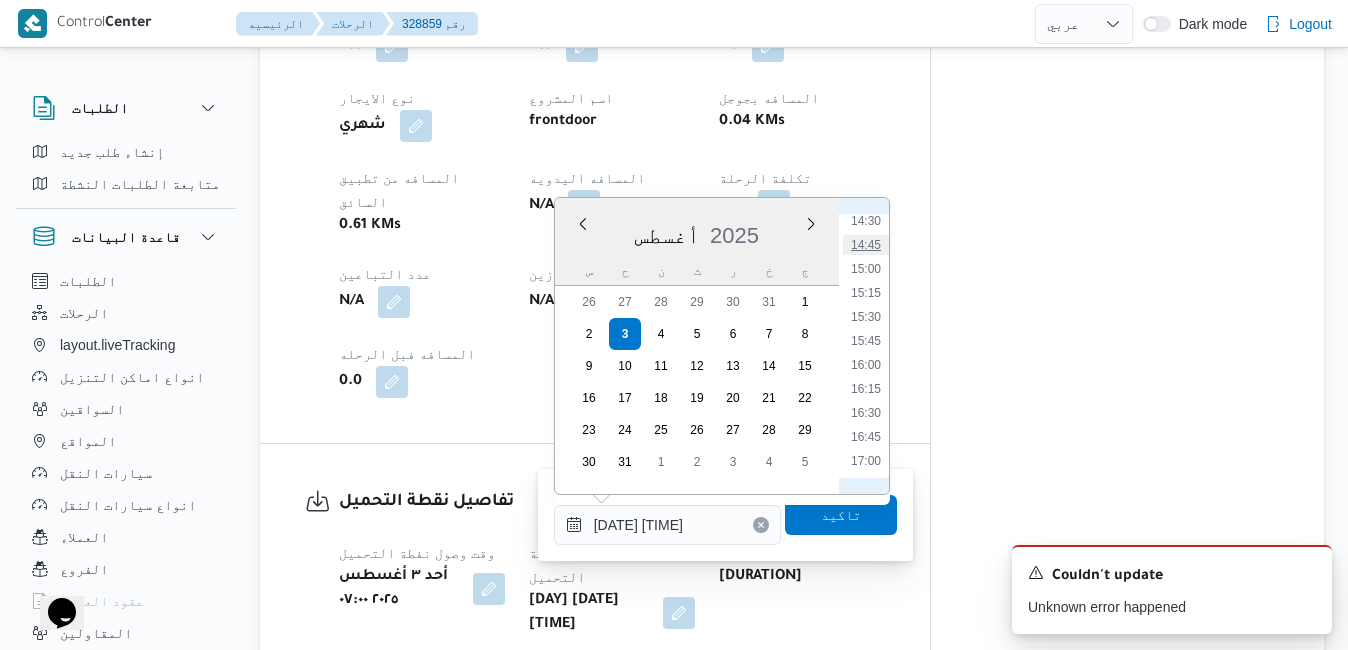 click on "14:45" at bounding box center (866, 245) 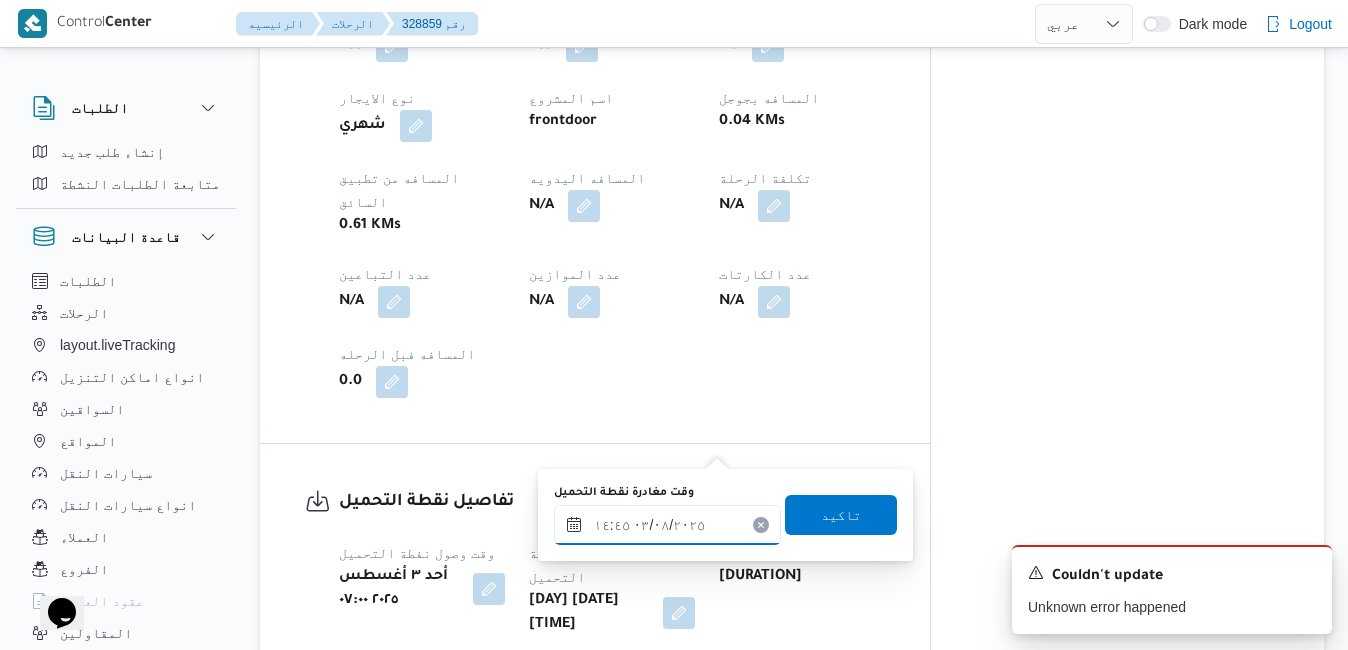 click on "٠٣/٠٨/٢٠٢٥ ١٤:٤٥" at bounding box center [667, 525] 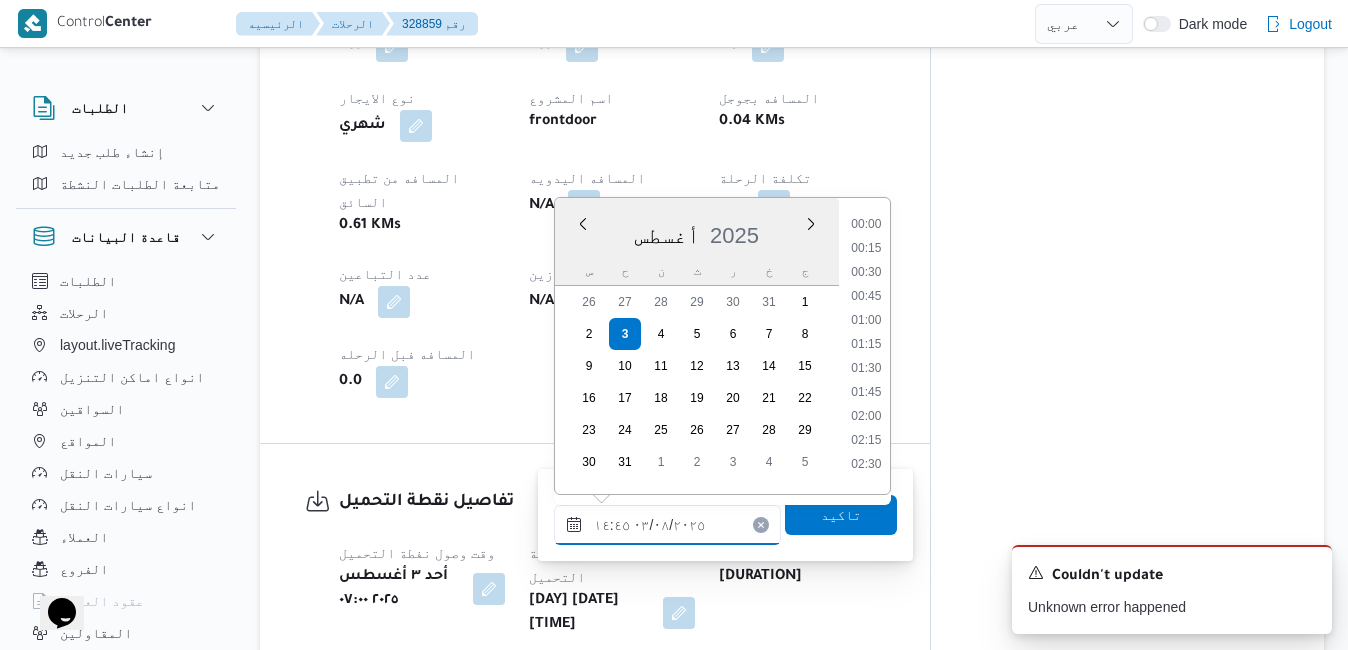 click on "٠٣/٠٨/٢٠٢٥ ١٤:٤٥" at bounding box center [667, 525] 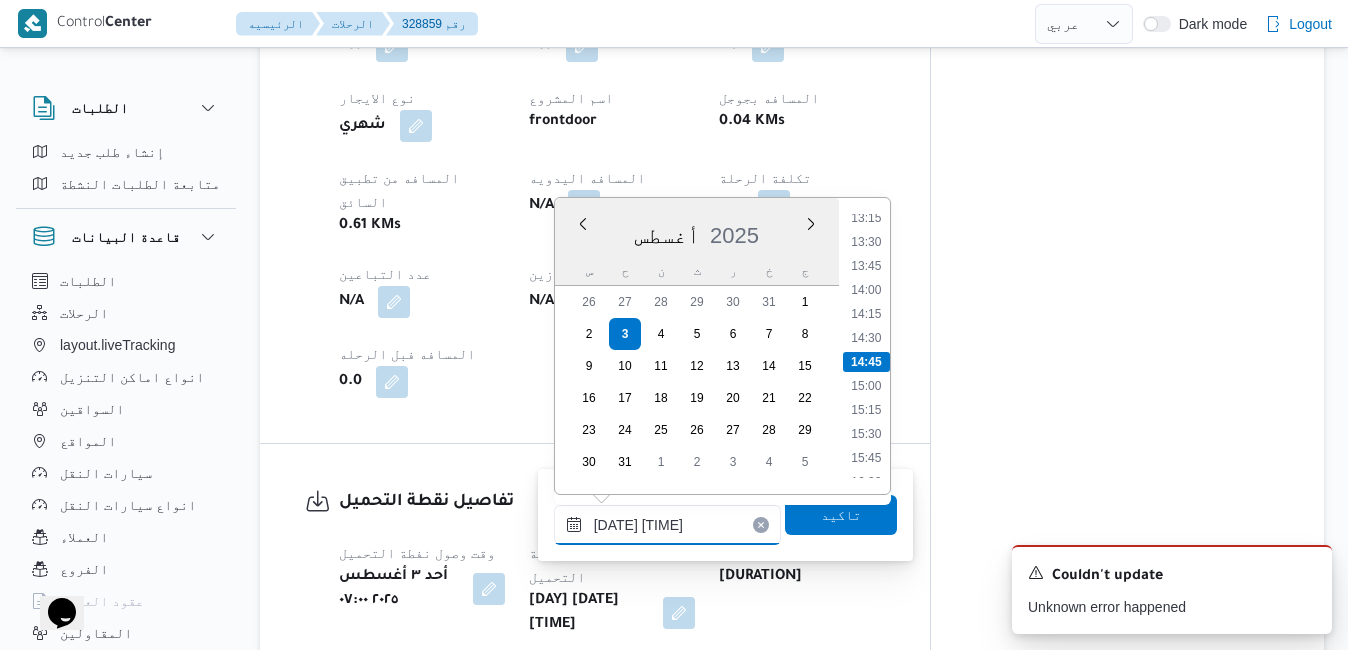 type on "٠٣/٠٨/٢٠٢٥ ١٤:55" 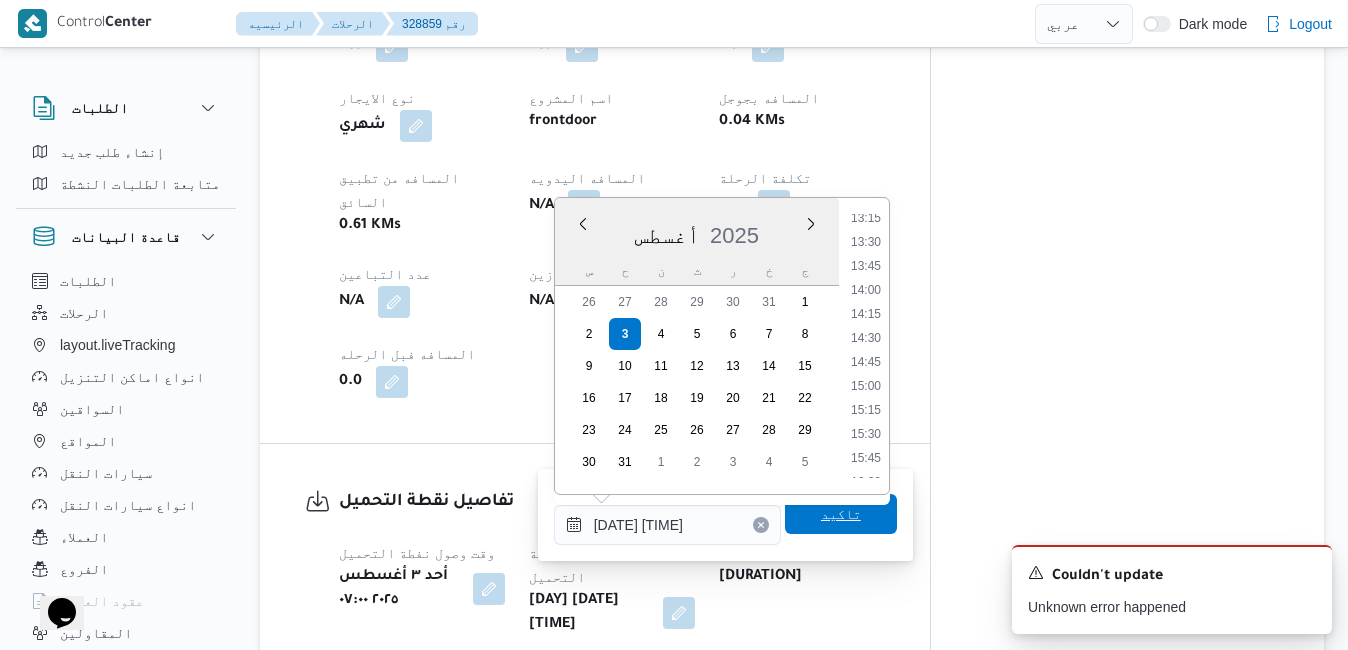 click on "تاكيد" at bounding box center (841, 514) 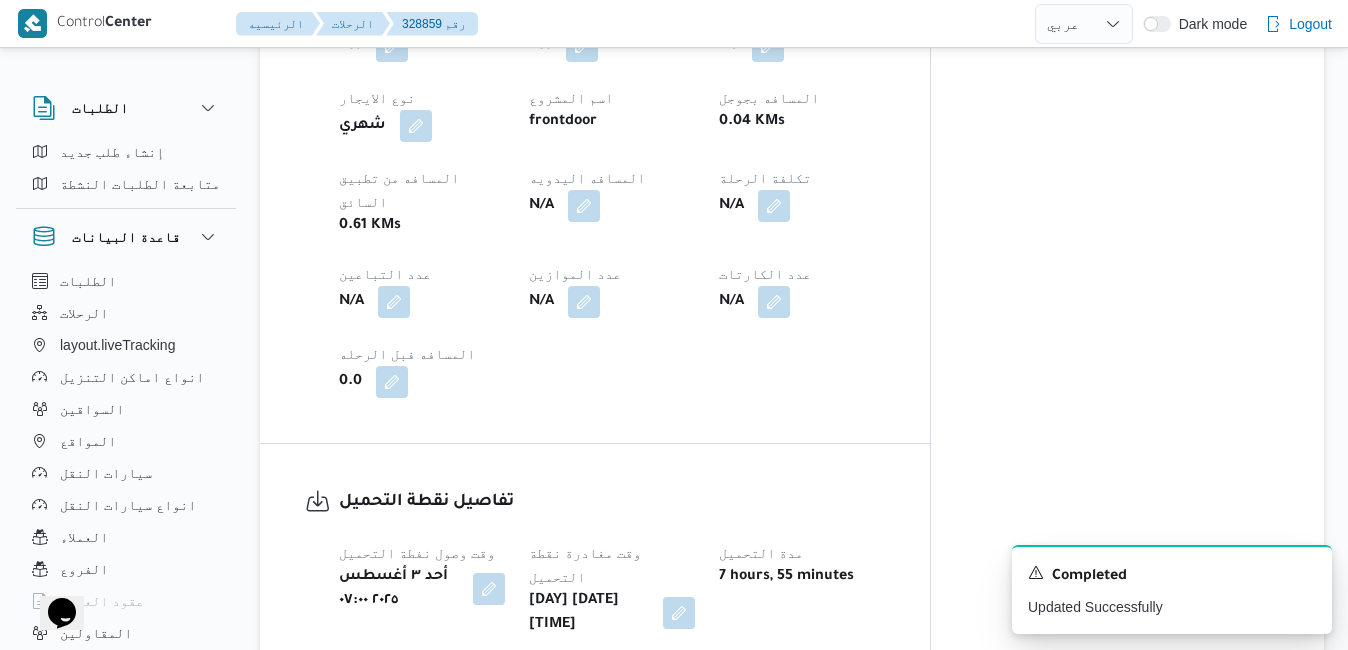 click on "المعينون •   Superadmin mohamed.nabil@illa.com.eg قائمة التحقق تم ادخال تفاصيل نفاط التنزيل تم ادخال السواق تم ادخال السيارة ملحقات نقطة التحميل ملحقات نقاط التنزيل البيانات المؤكدة" at bounding box center [1127, 64] 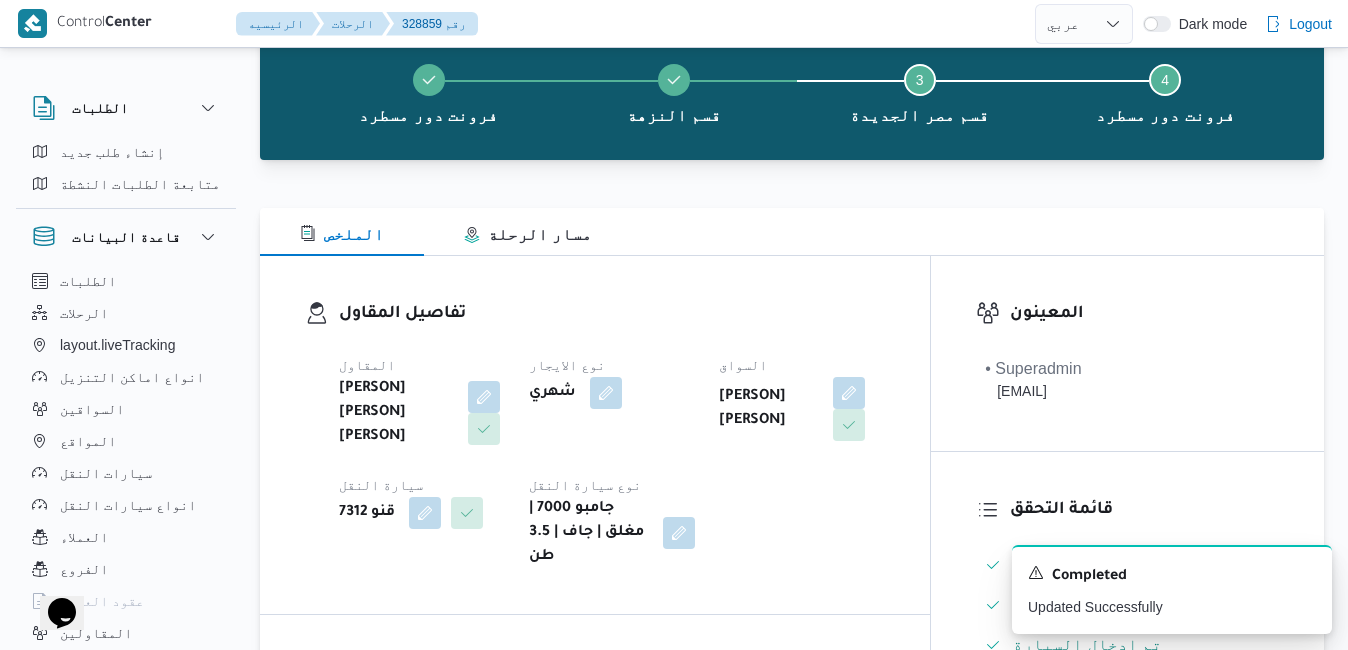scroll, scrollTop: 0, scrollLeft: 0, axis: both 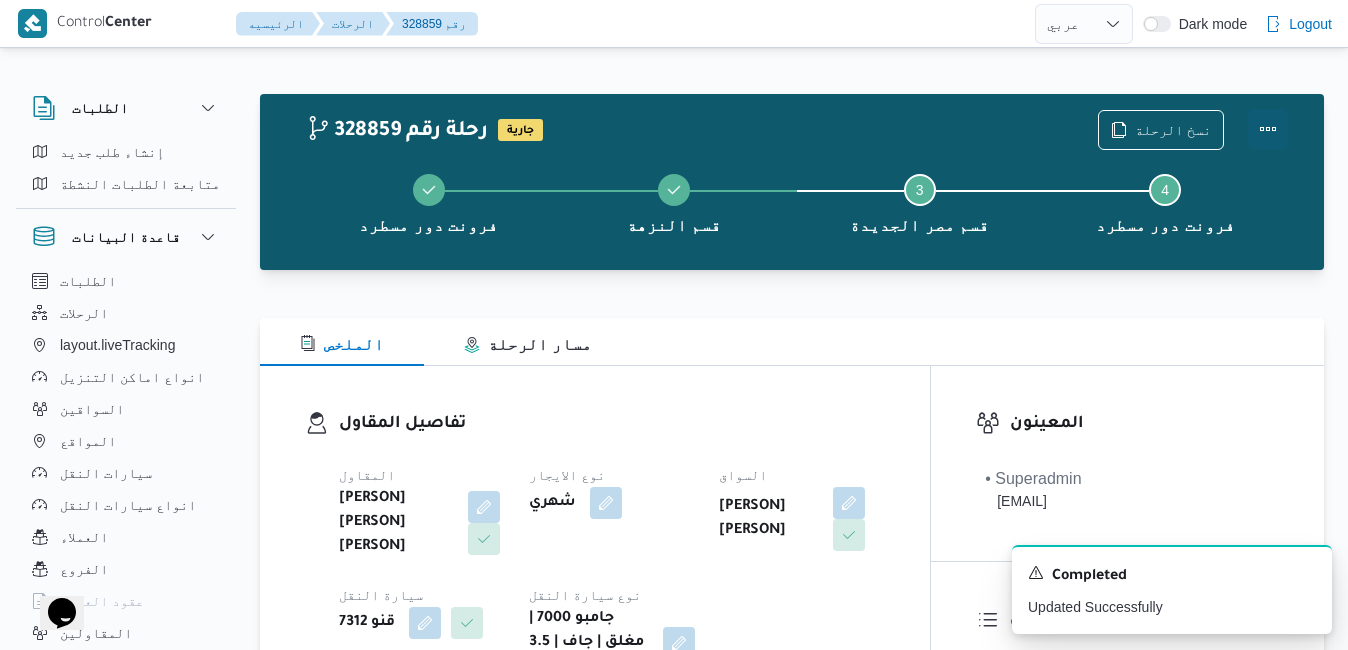 click at bounding box center [1268, 129] 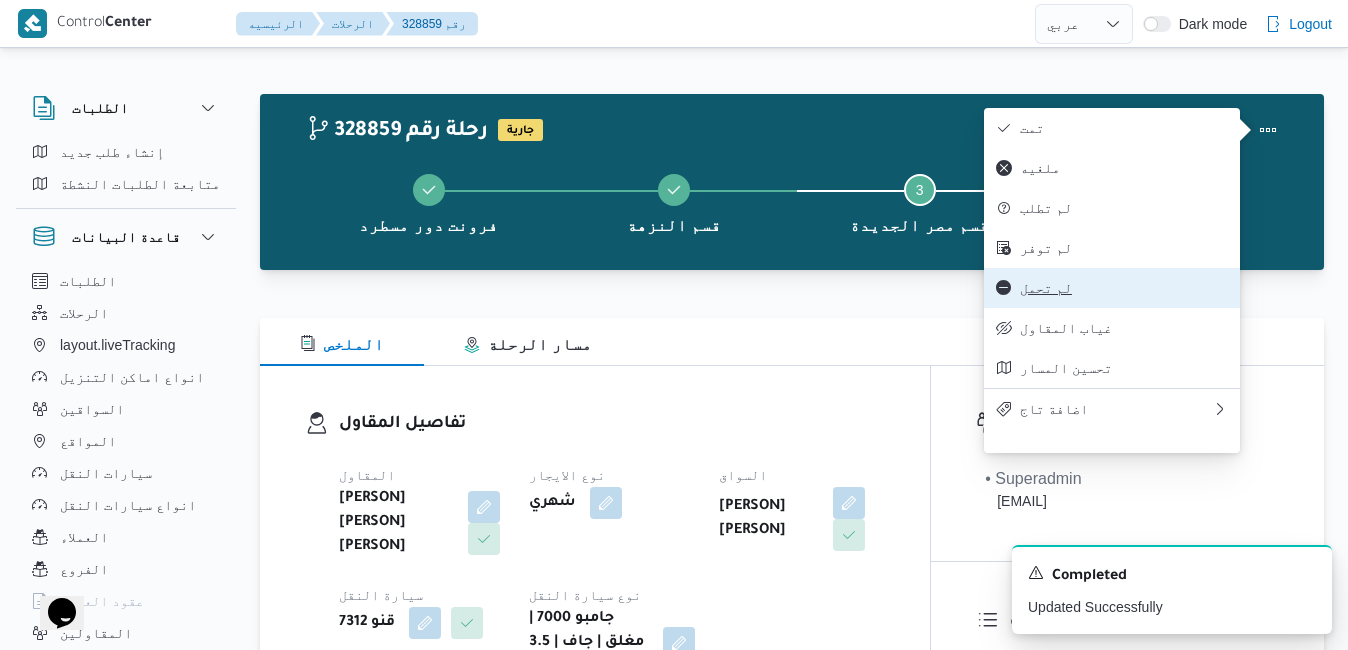 click on "لم تحمل" at bounding box center (1112, 288) 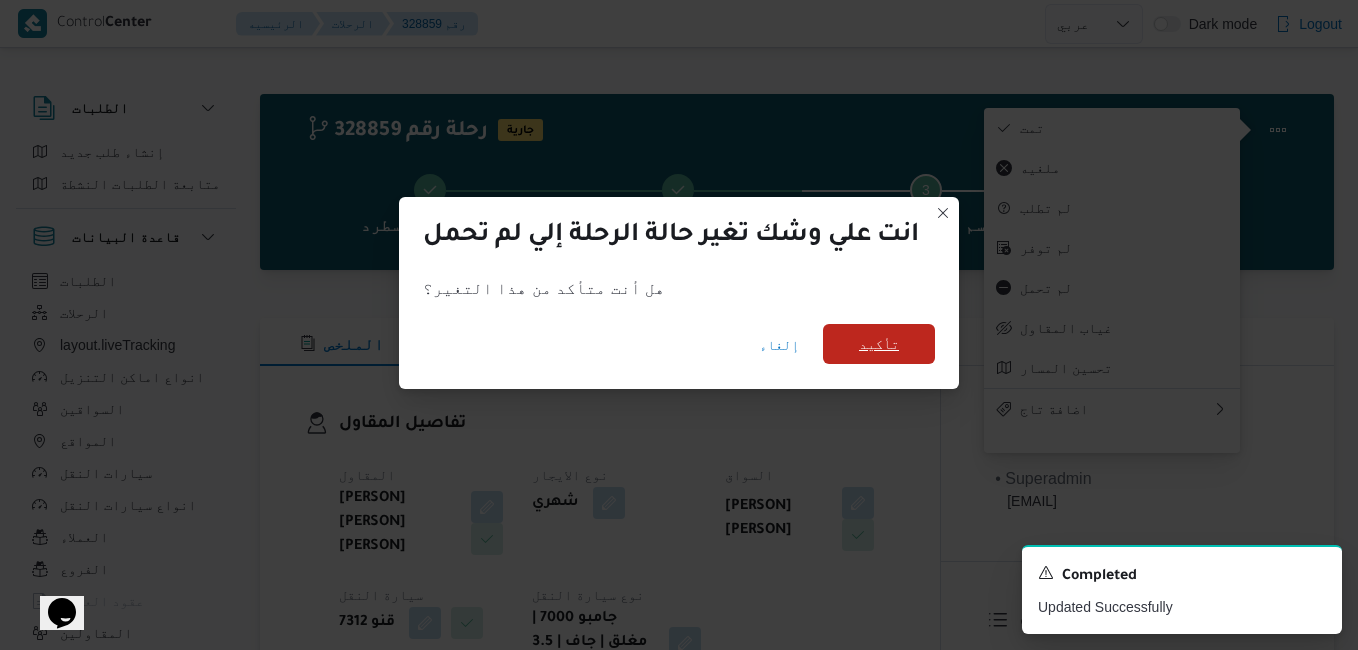 click on "تأكيد" at bounding box center (879, 344) 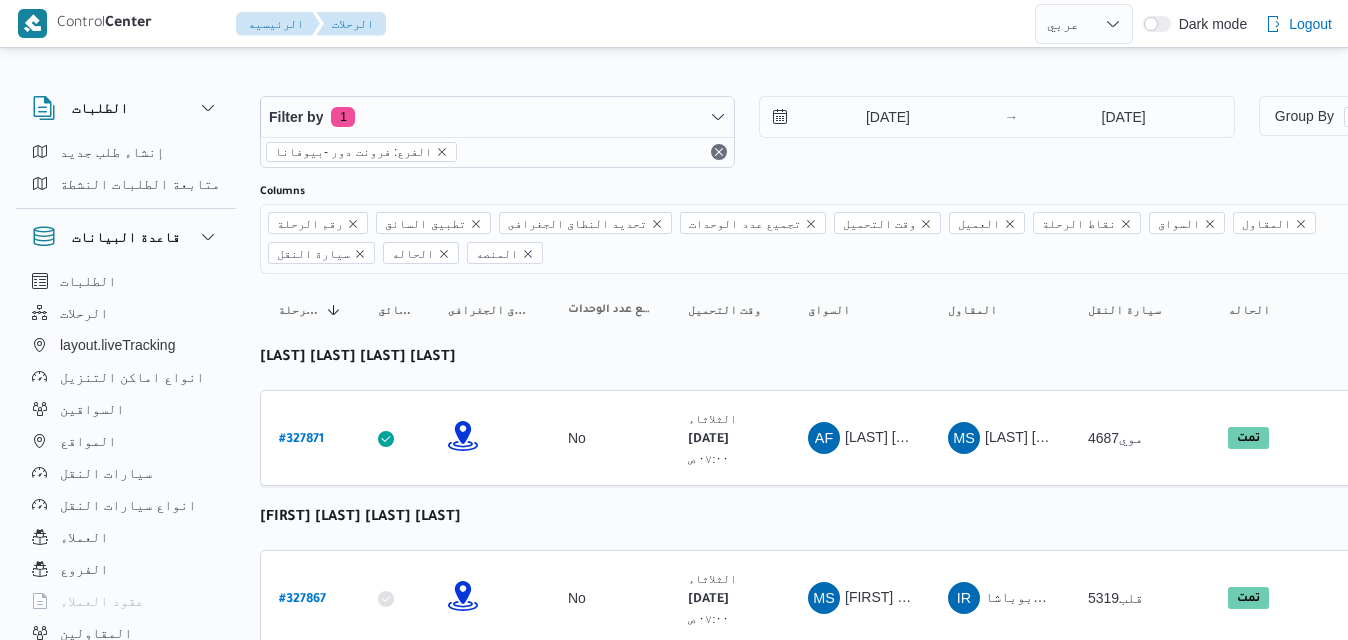 select on "ar" 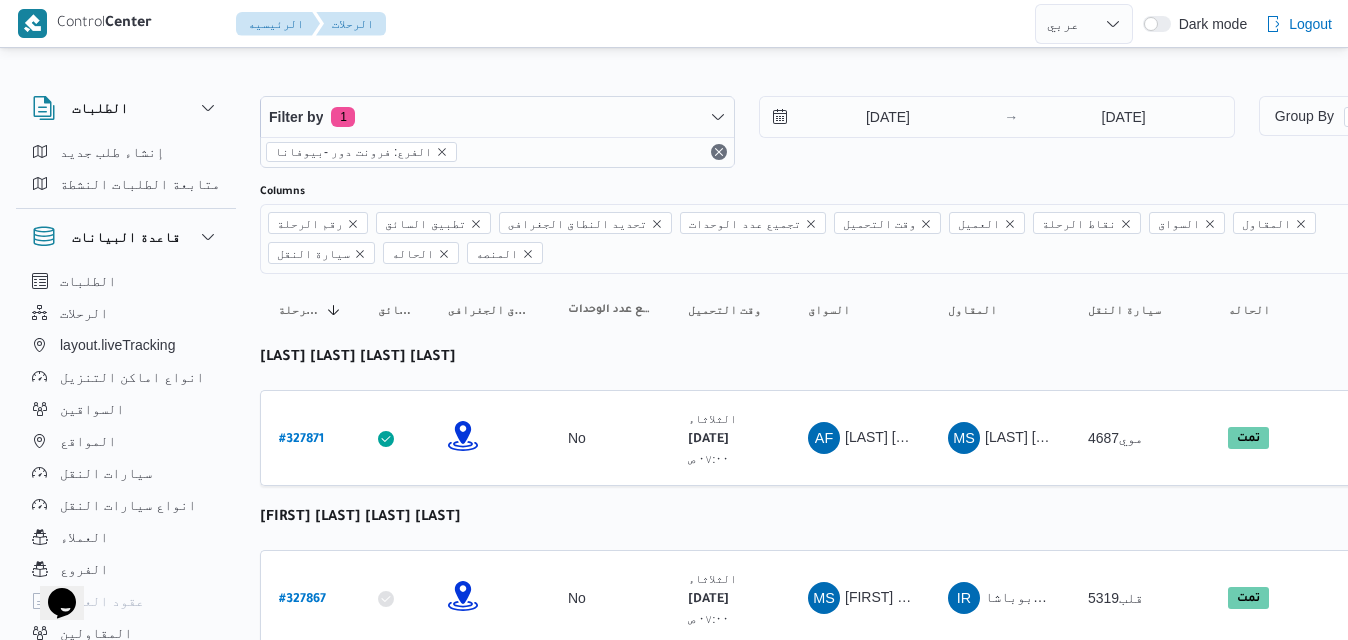 scroll, scrollTop: 0, scrollLeft: 0, axis: both 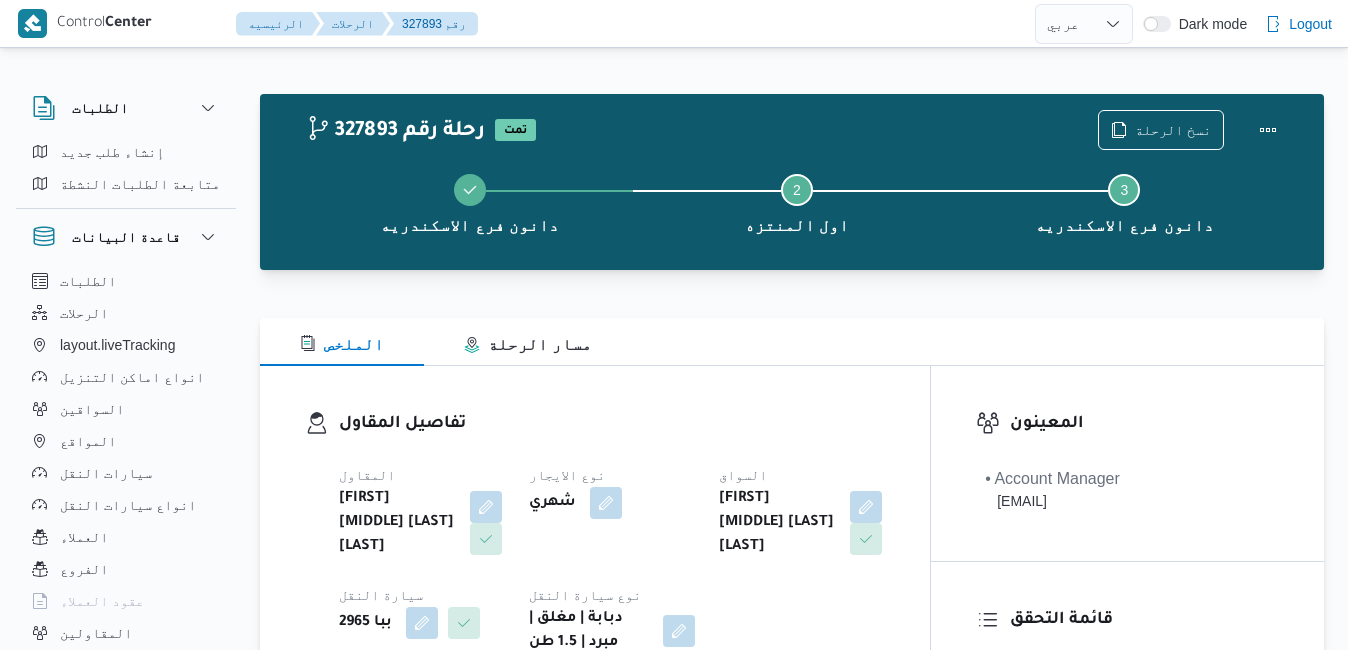 select on "ar" 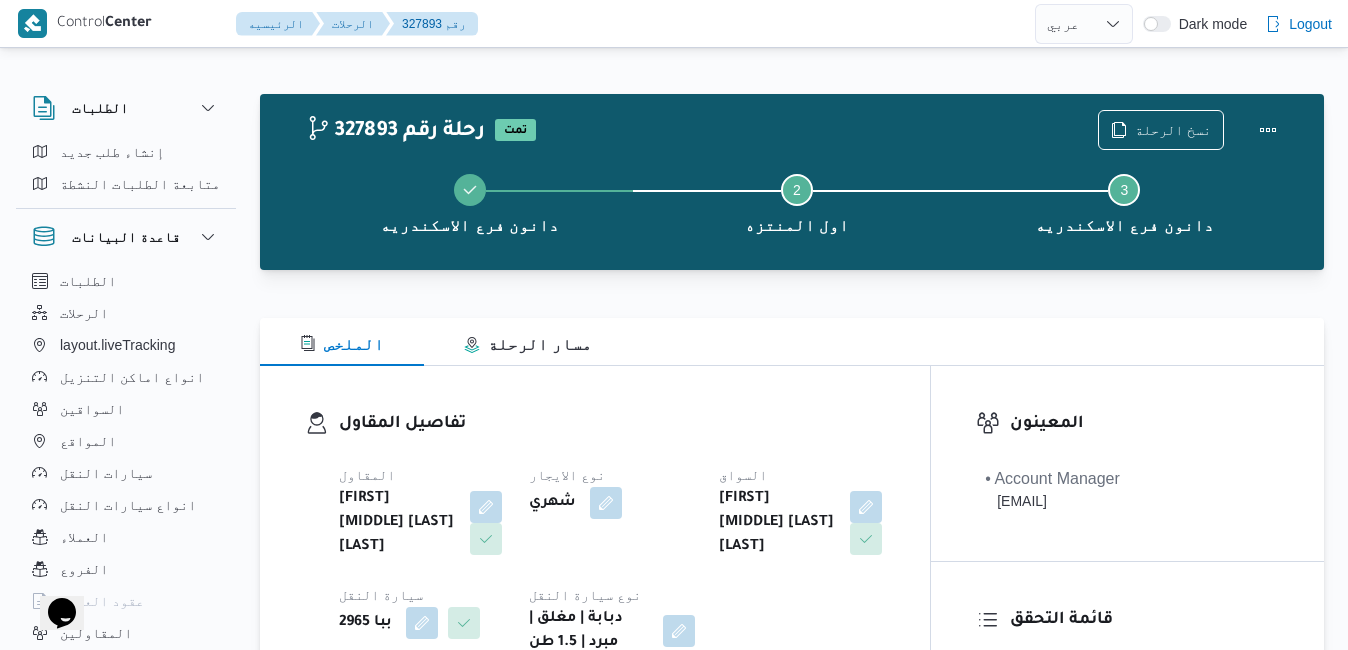 scroll, scrollTop: 0, scrollLeft: 0, axis: both 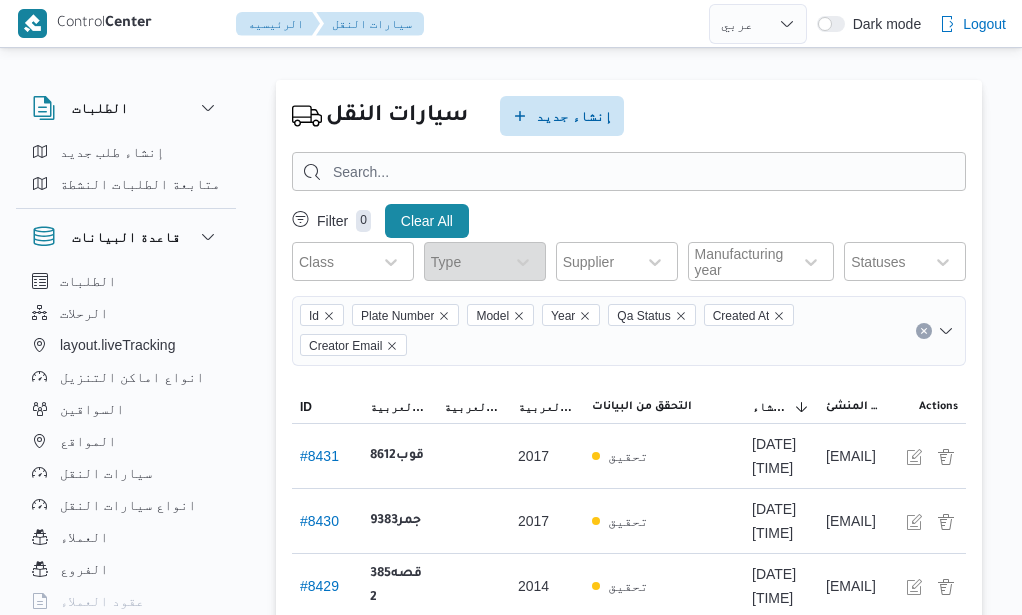 select on "ar" 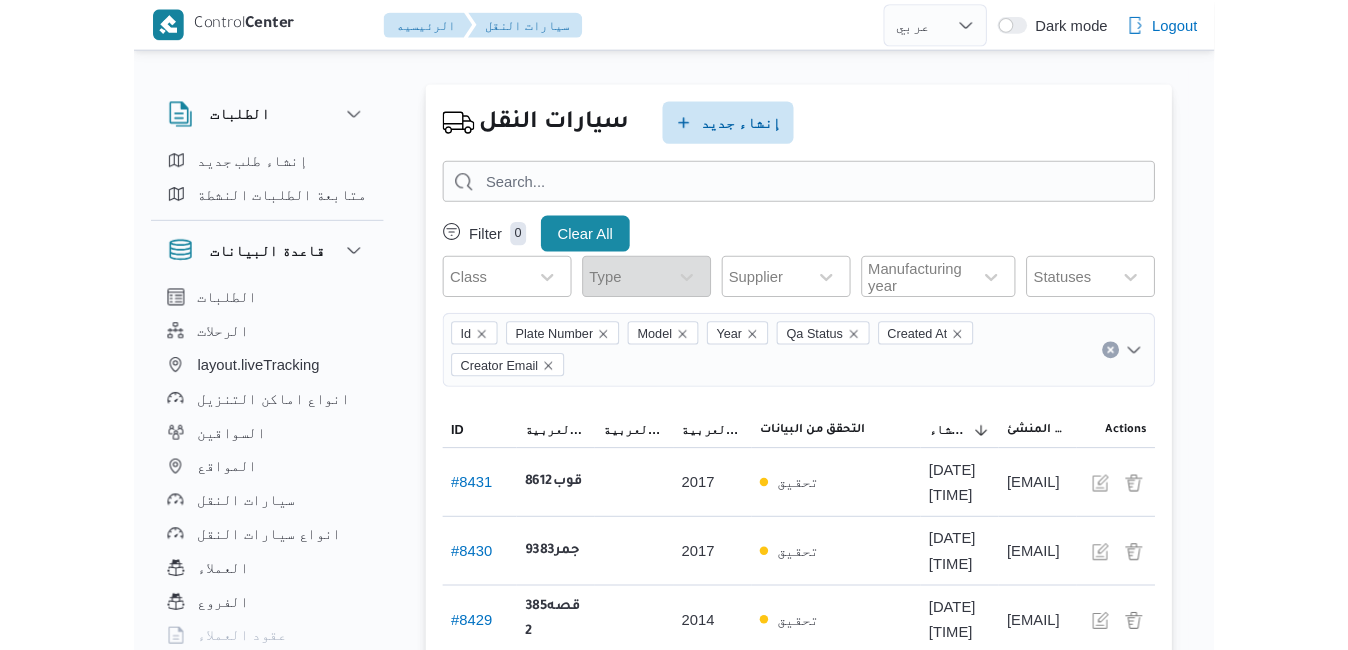 scroll, scrollTop: 0, scrollLeft: 0, axis: both 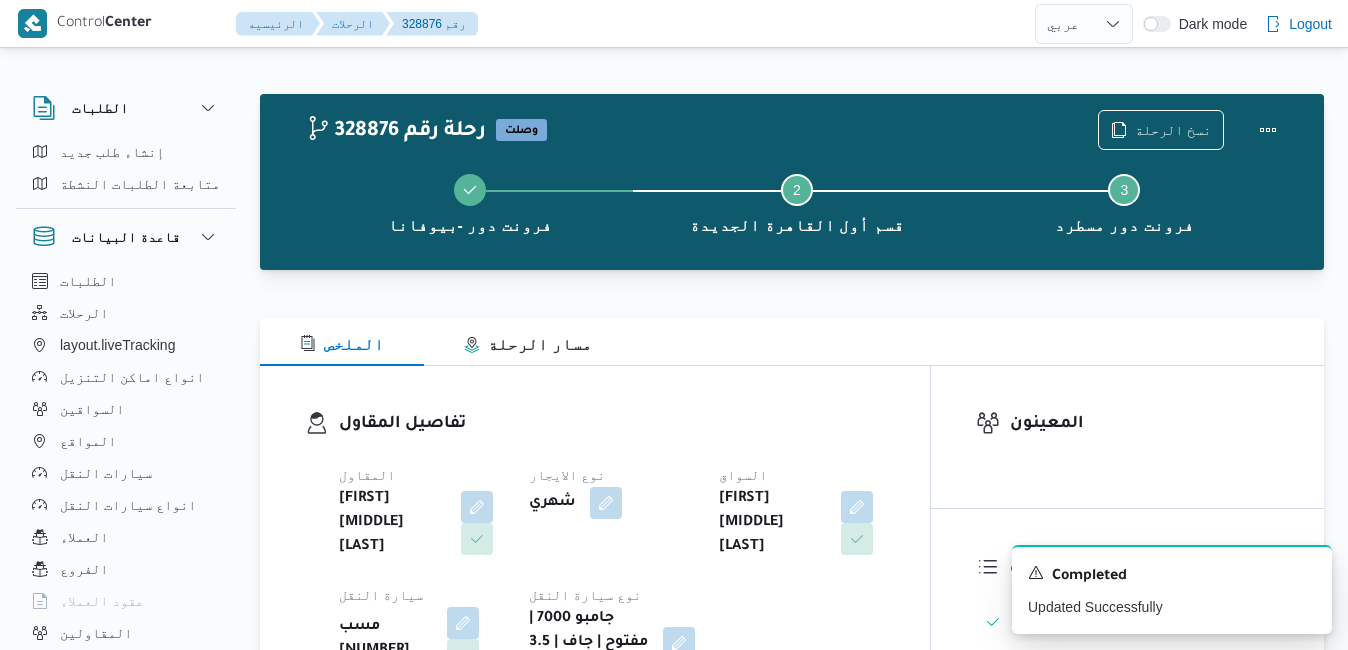 select on "ar" 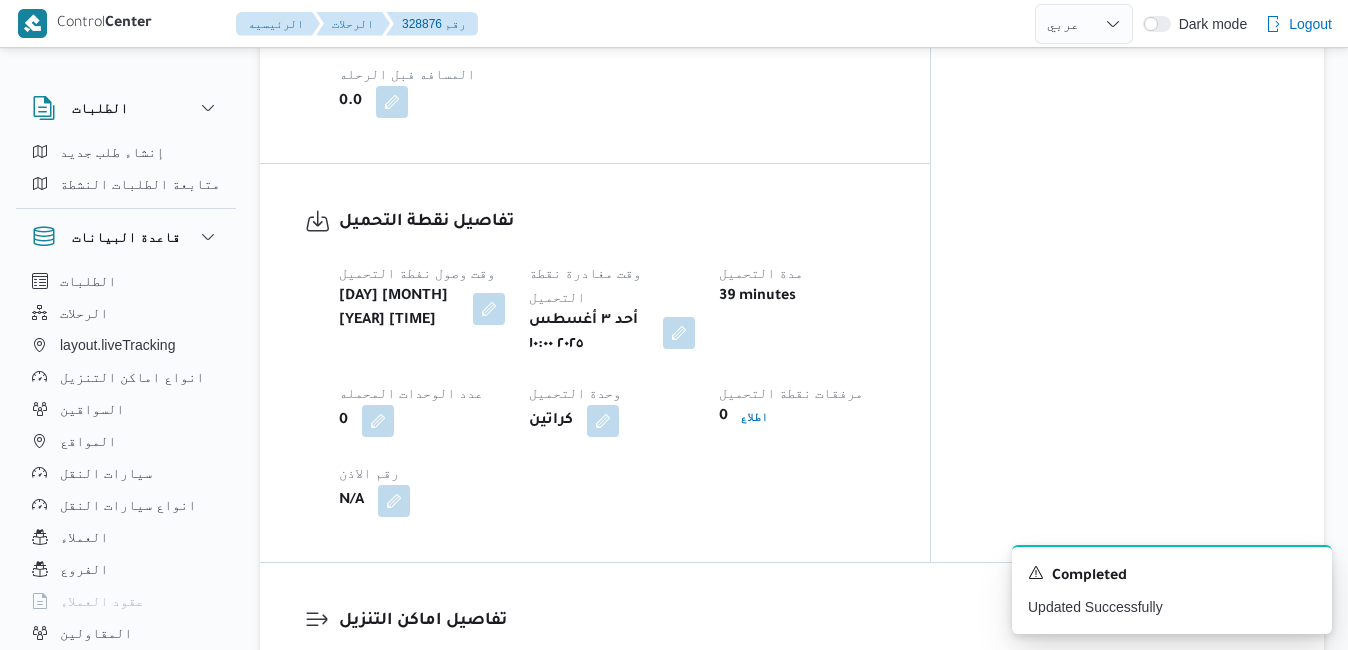 scroll, scrollTop: 0, scrollLeft: 0, axis: both 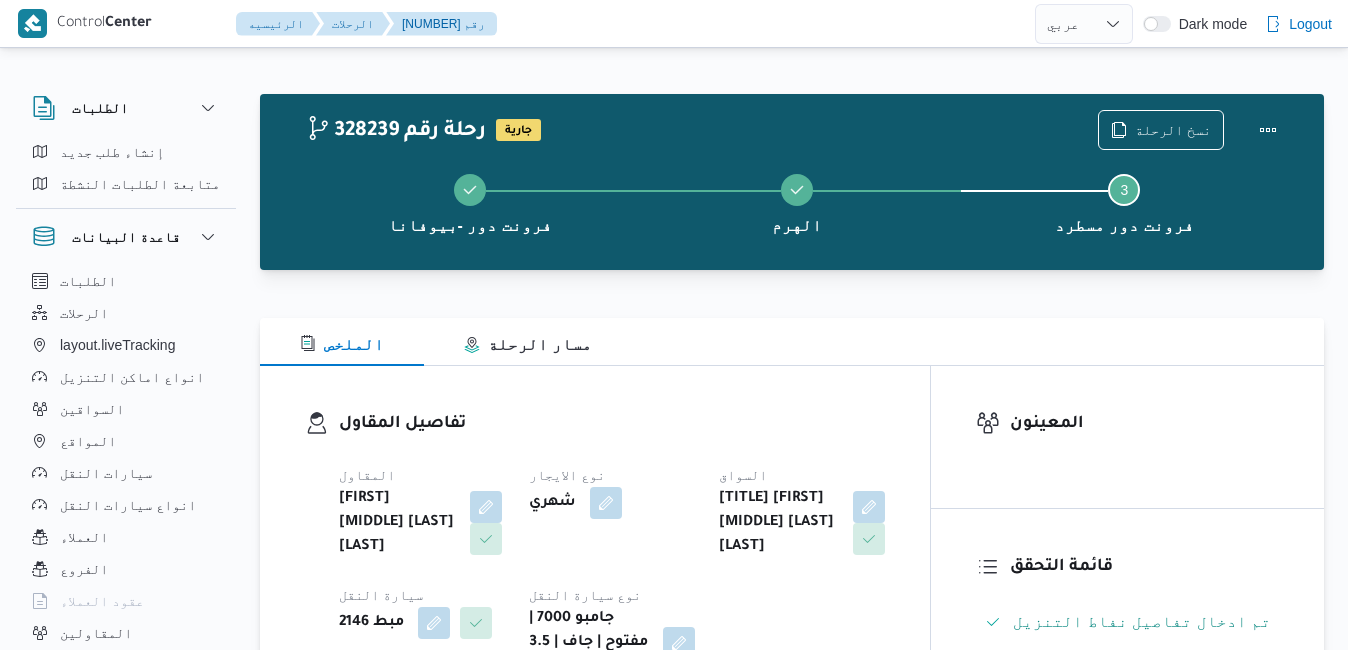 select on "ar" 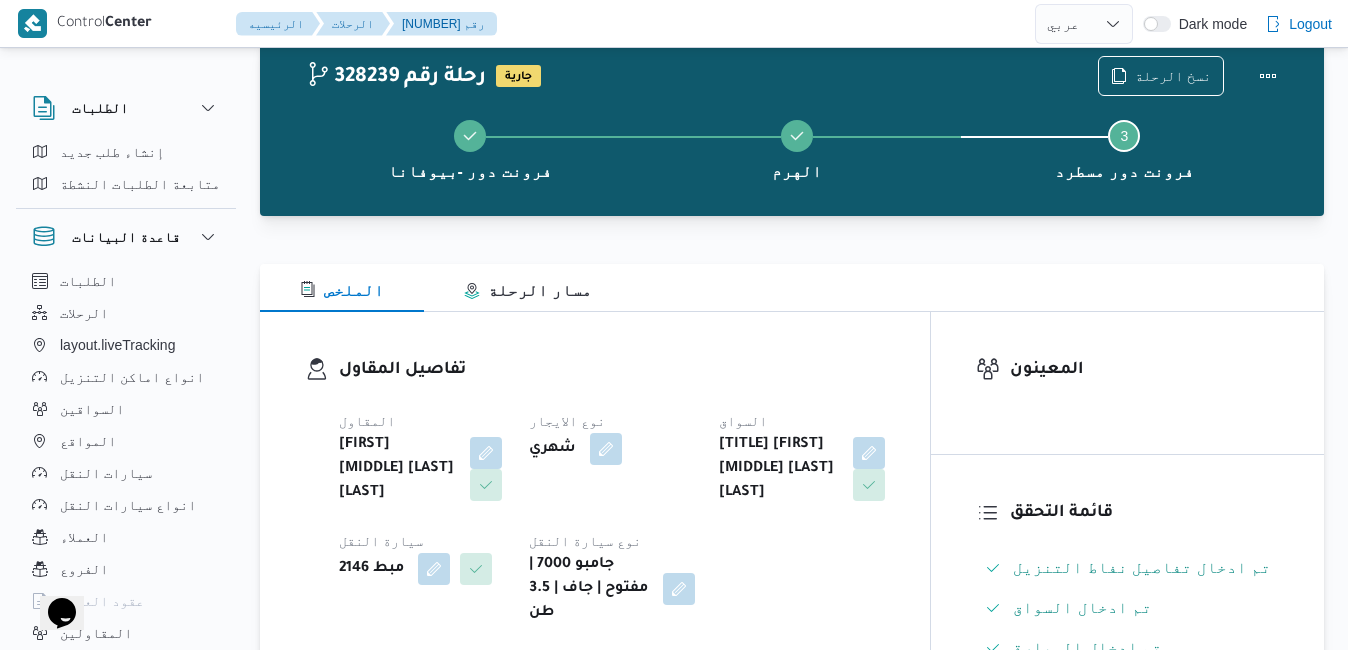 scroll, scrollTop: 0, scrollLeft: 0, axis: both 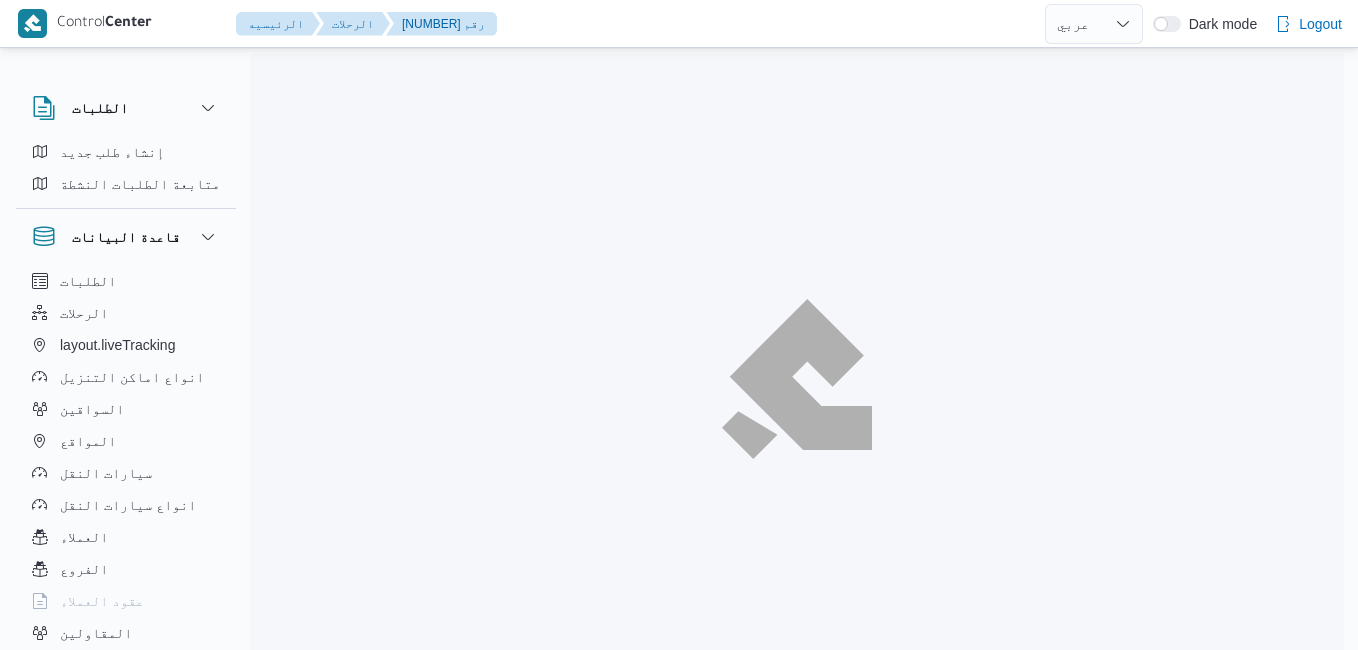 select on "ar" 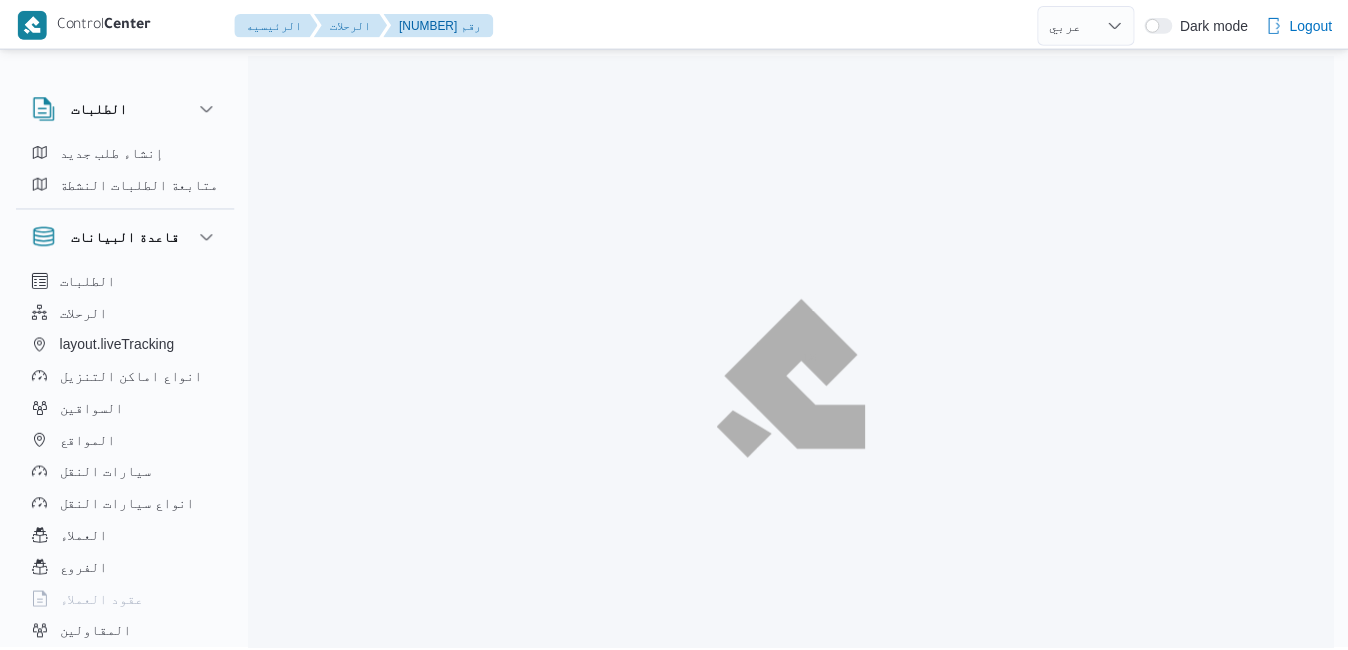 scroll, scrollTop: 0, scrollLeft: 0, axis: both 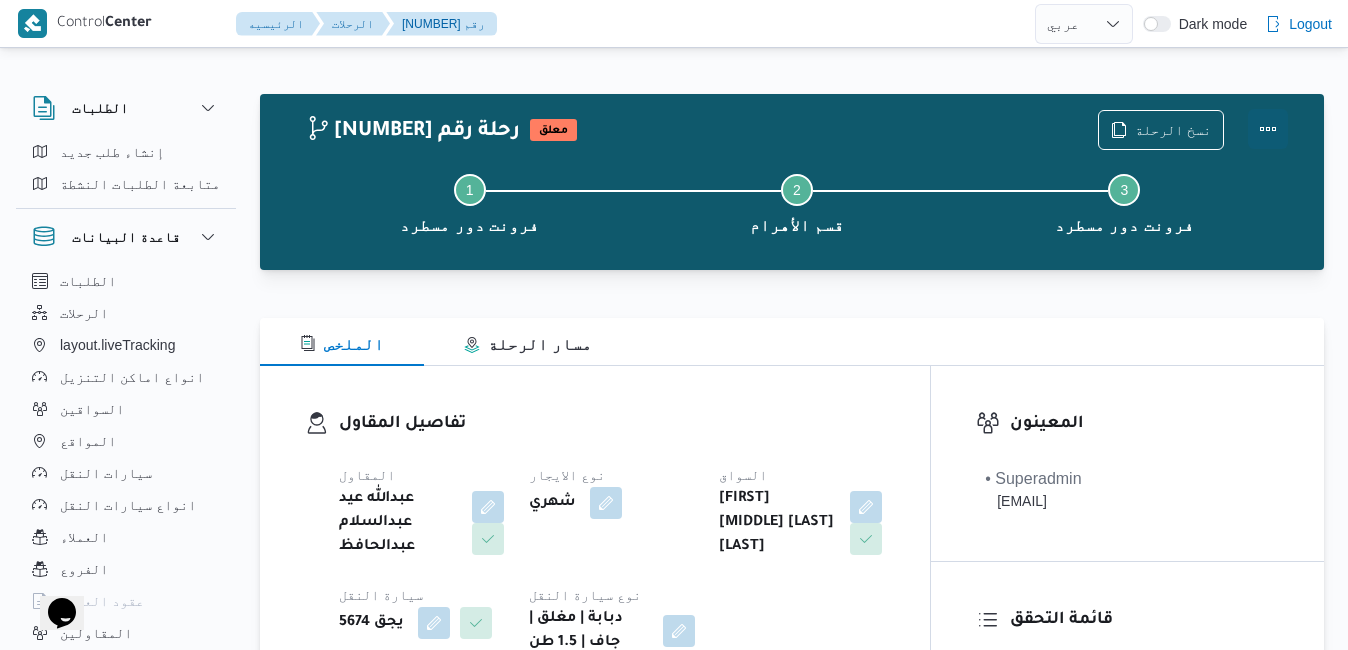 click at bounding box center [1268, 129] 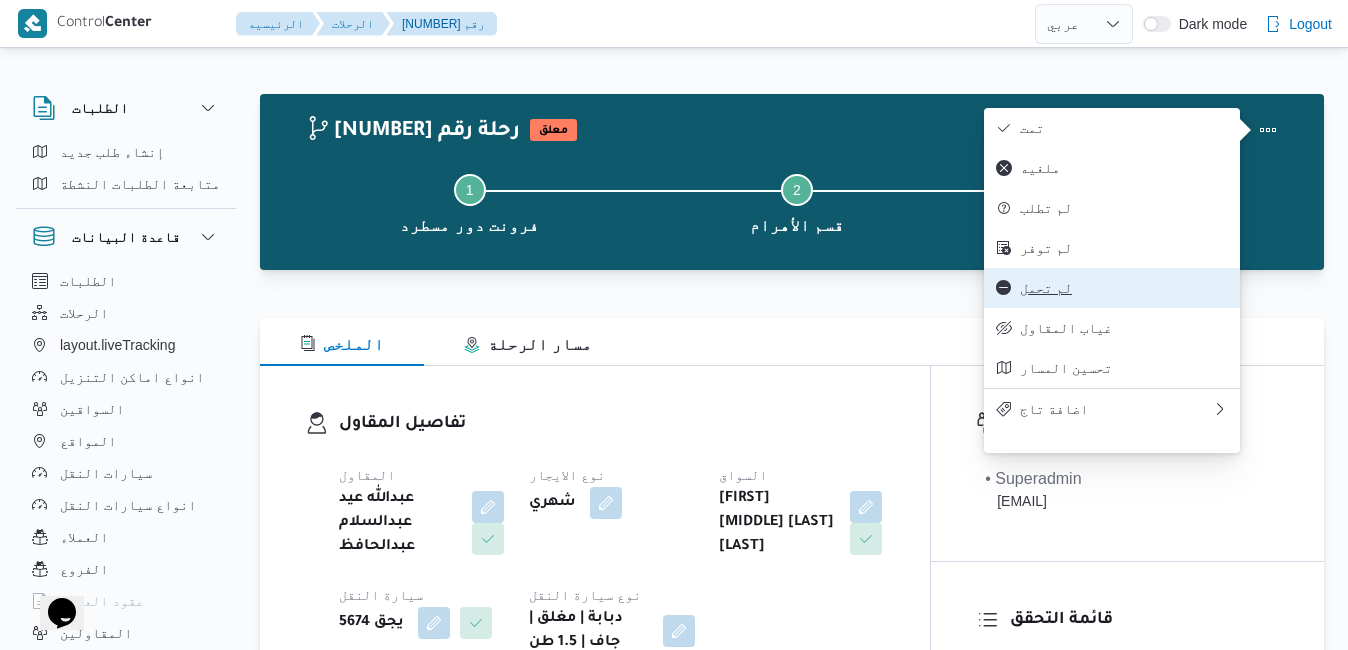 click on "لم تحمل" at bounding box center (1124, 288) 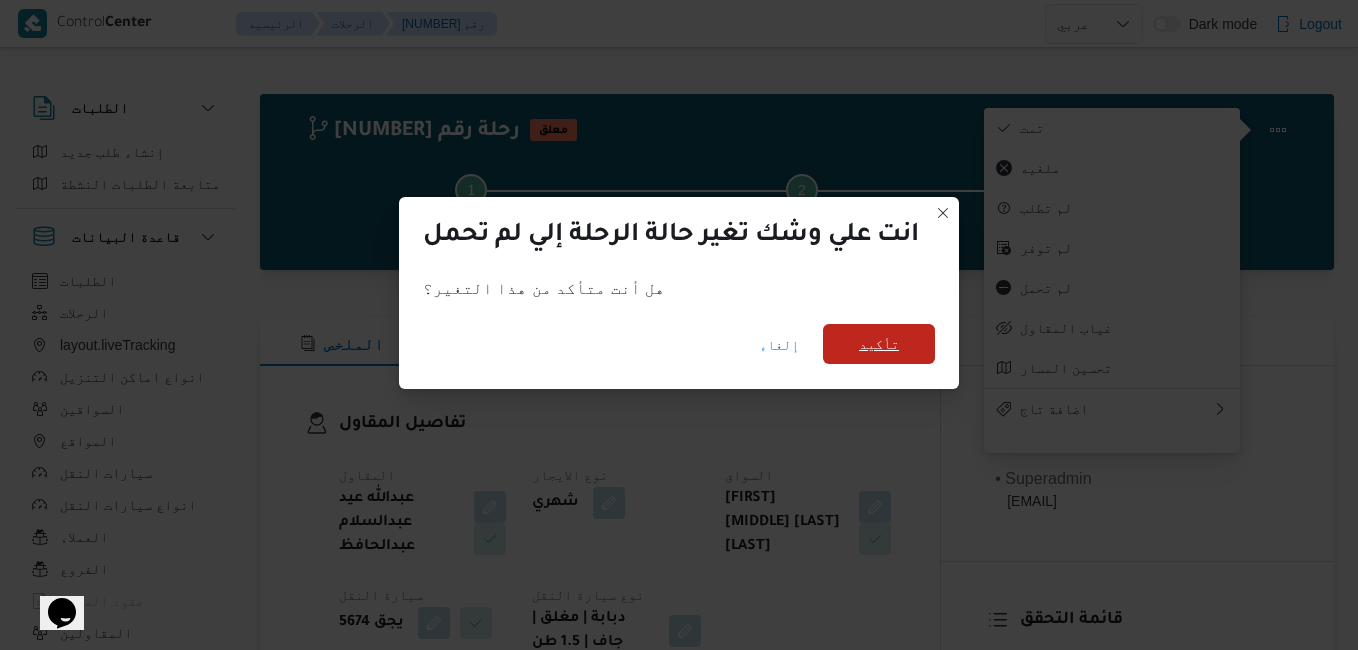 click on "تأكيد" at bounding box center [879, 344] 